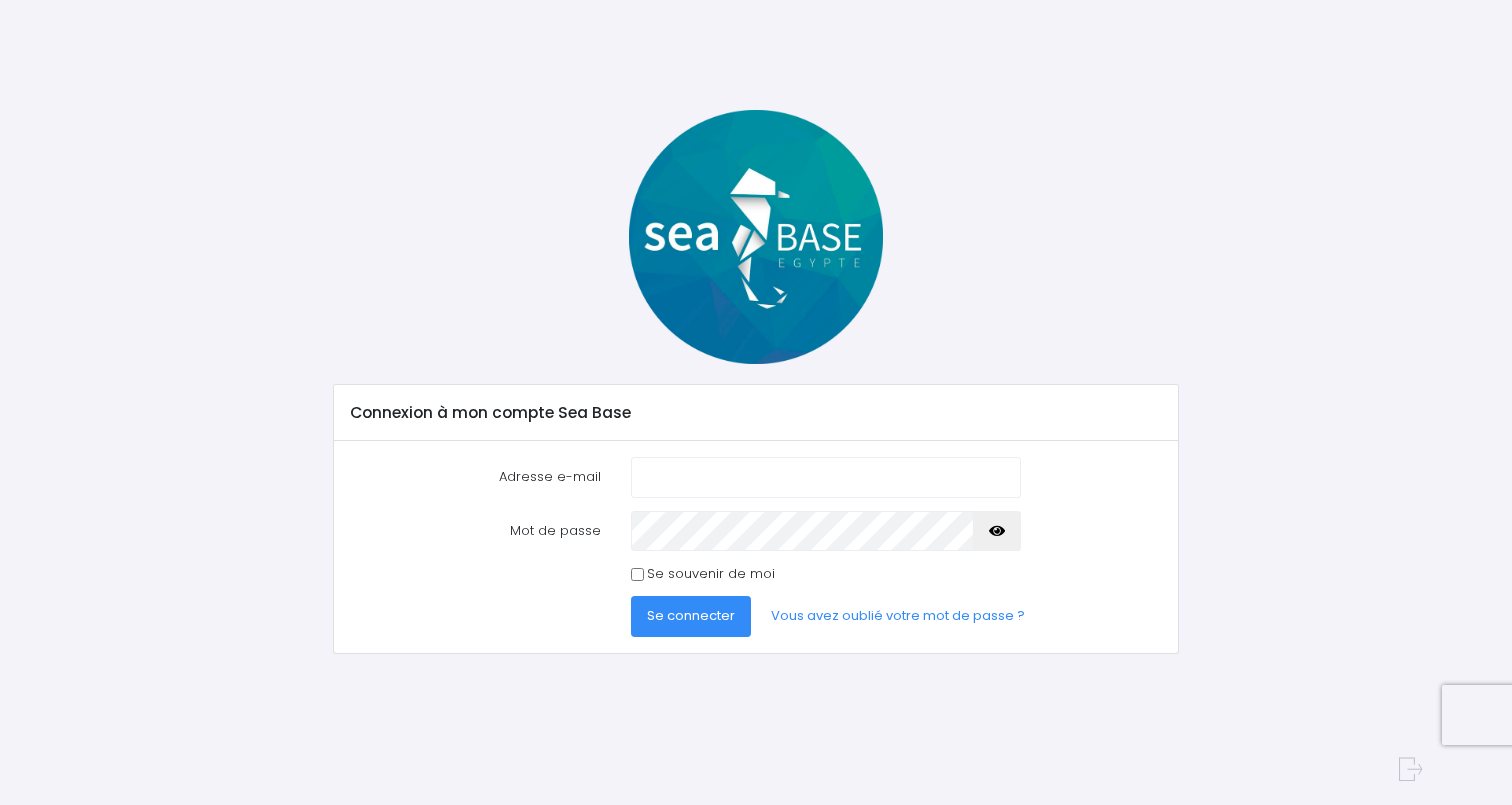 scroll, scrollTop: 0, scrollLeft: 0, axis: both 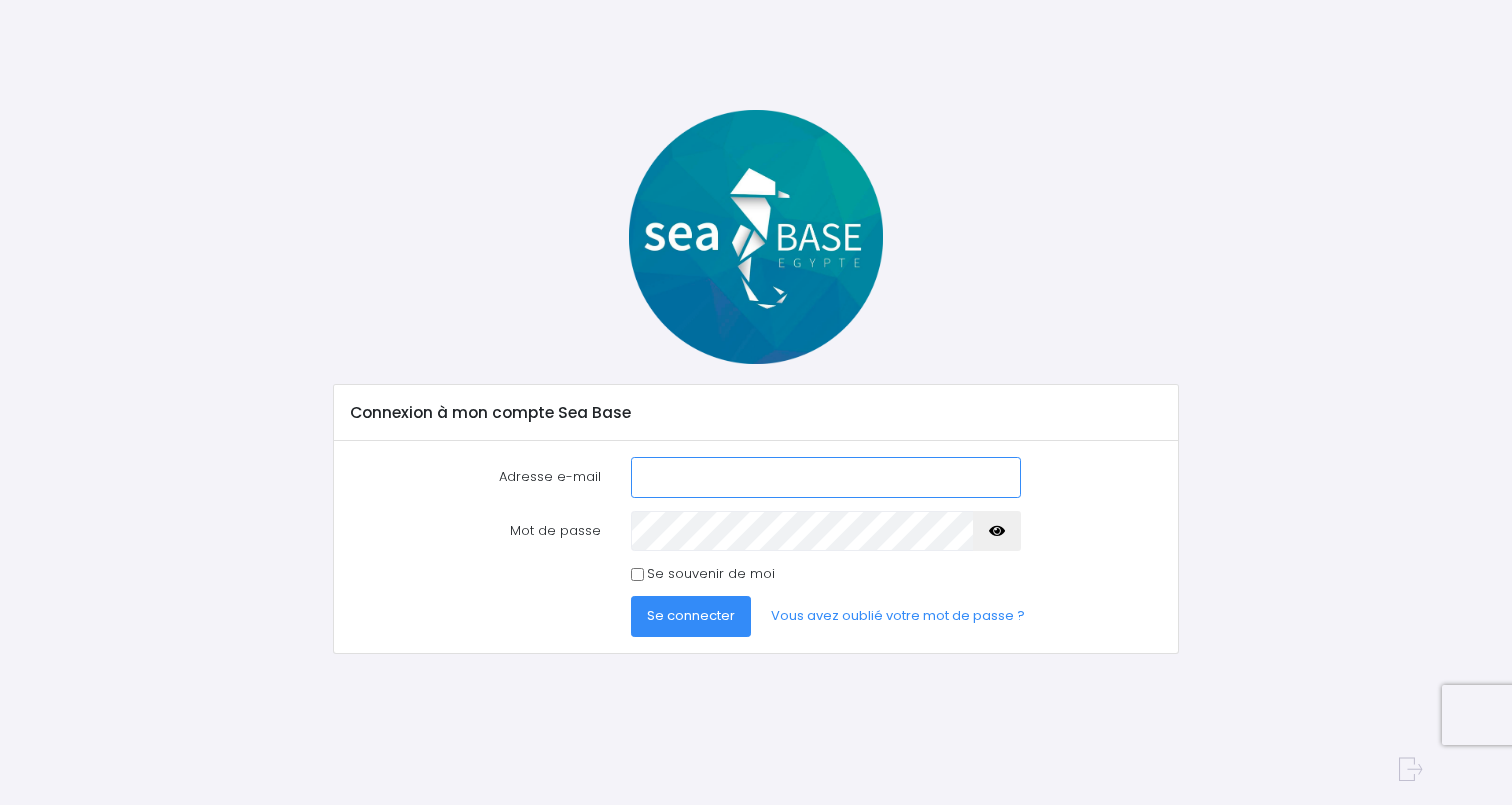 type on "karlwojtinek@gmail.com" 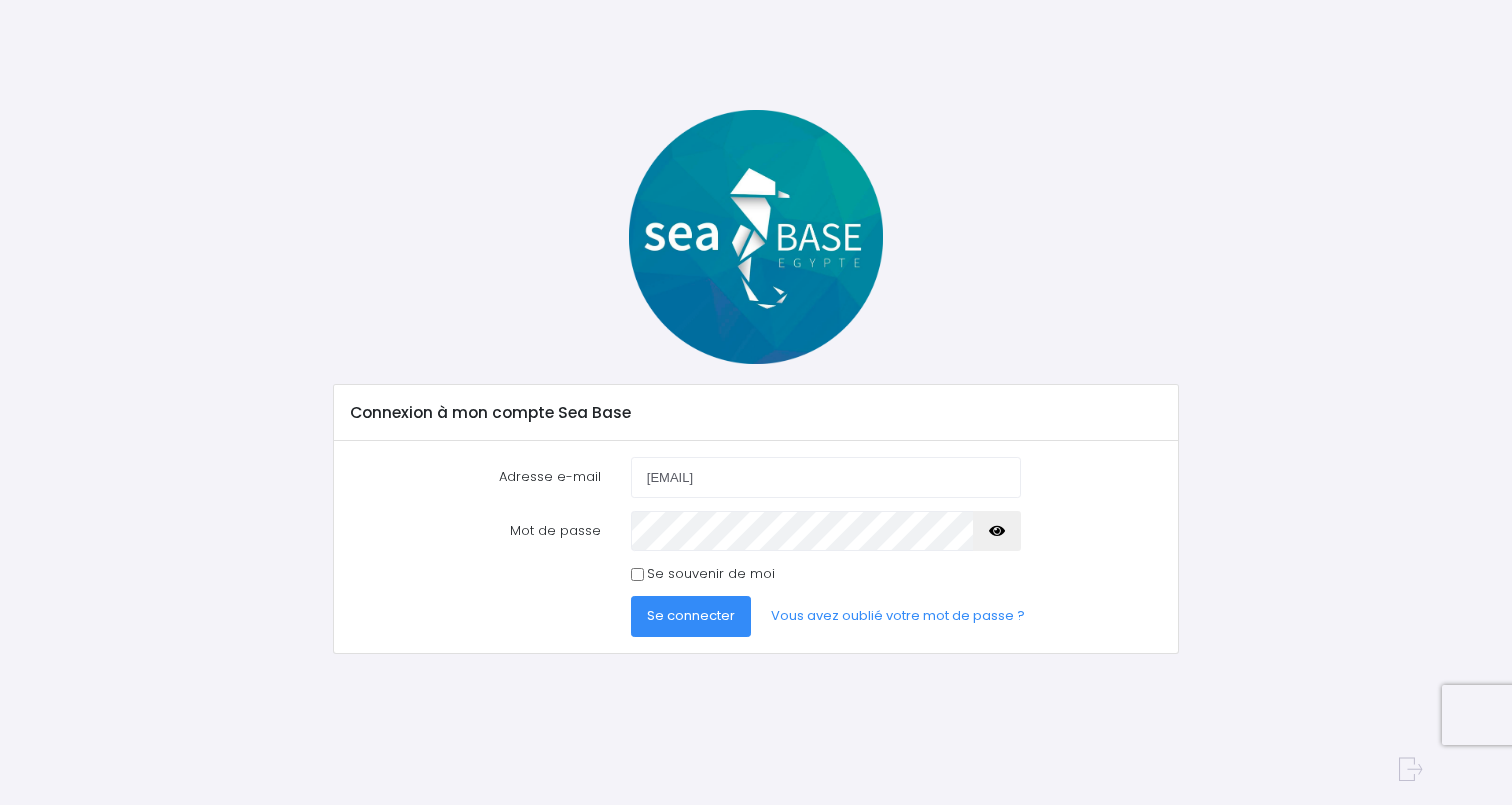click on "Se connecter" at bounding box center (691, 616) 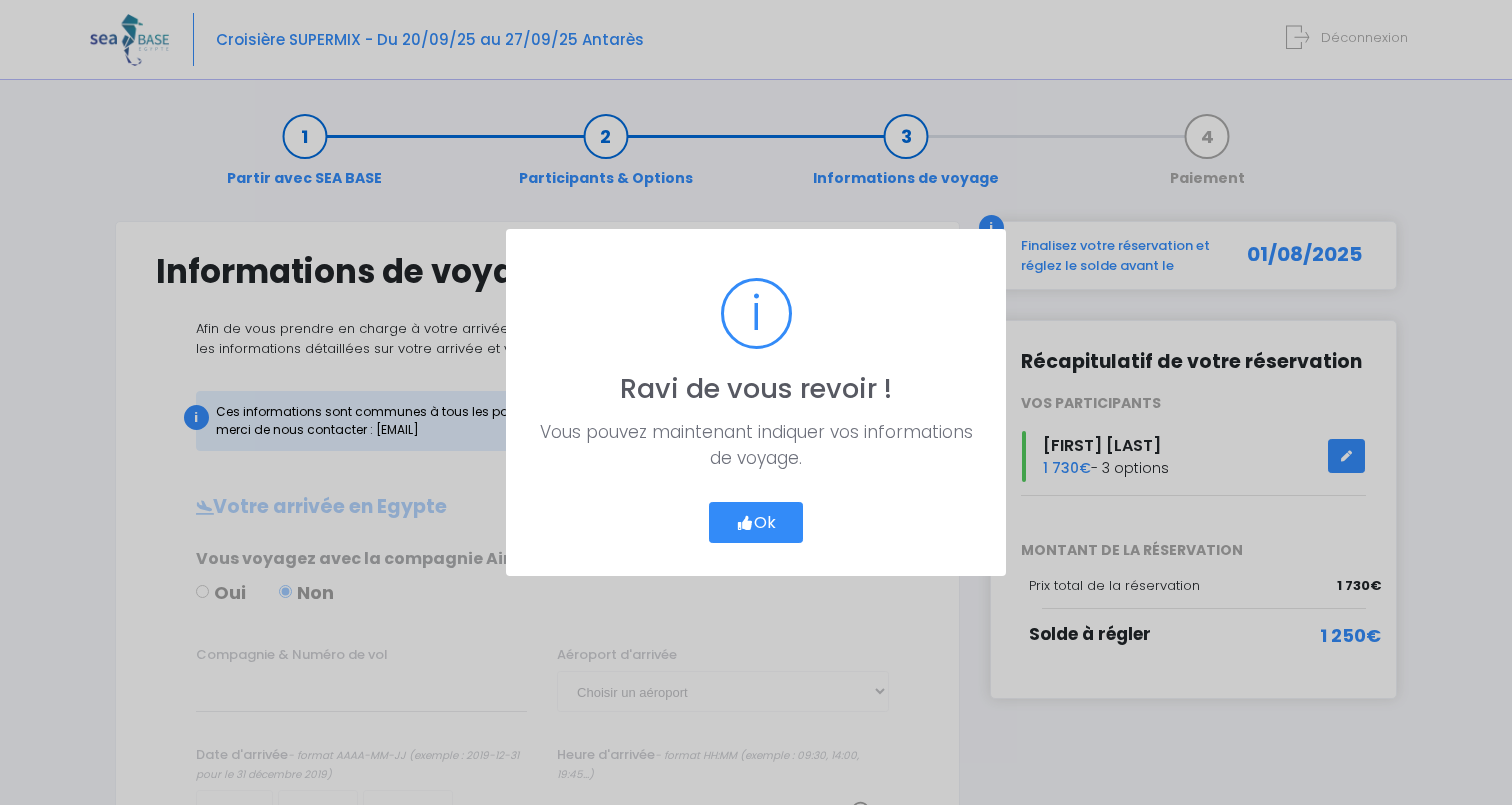 scroll, scrollTop: 0, scrollLeft: 0, axis: both 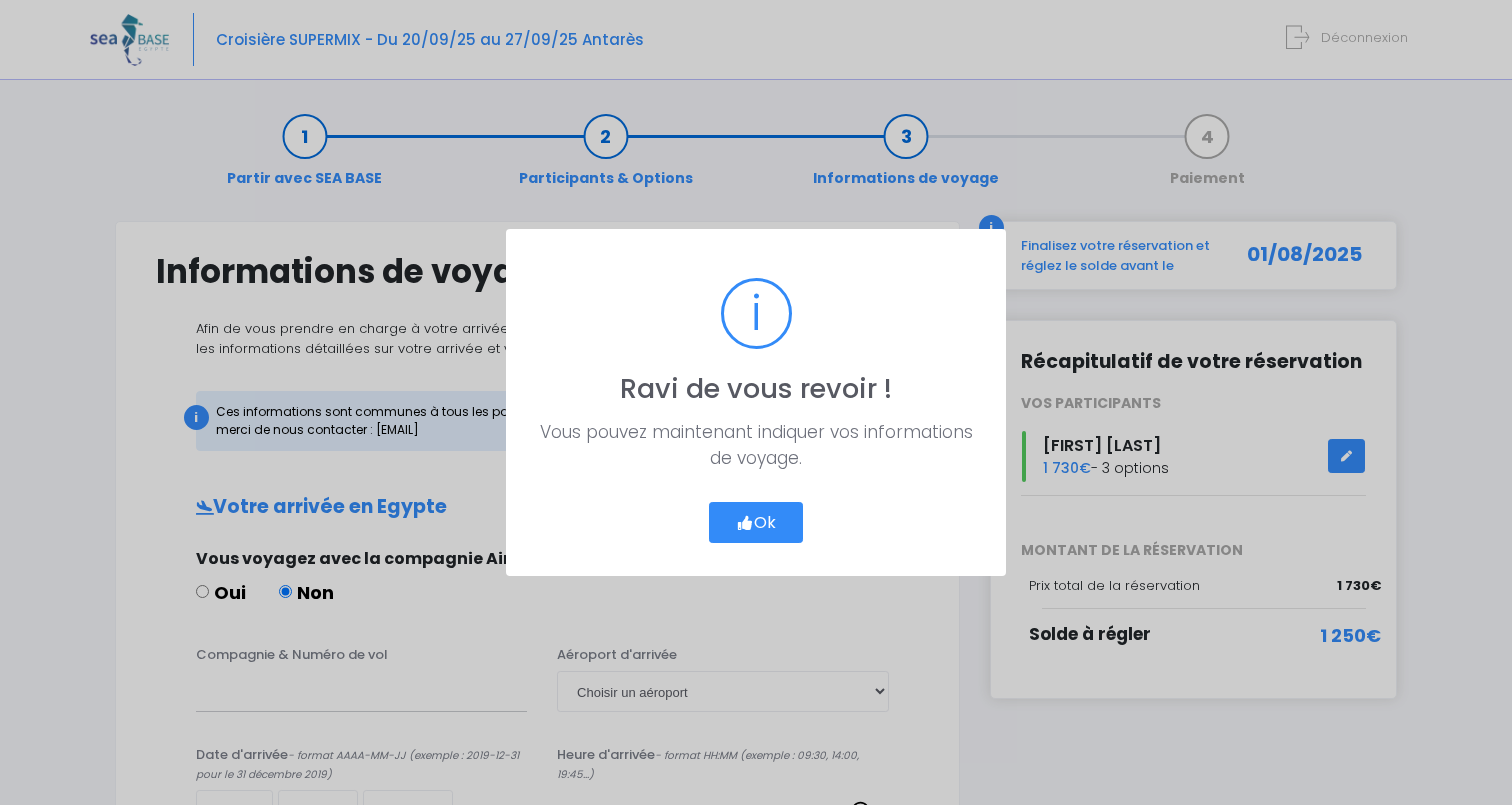click on "Ok" at bounding box center (756, 523) 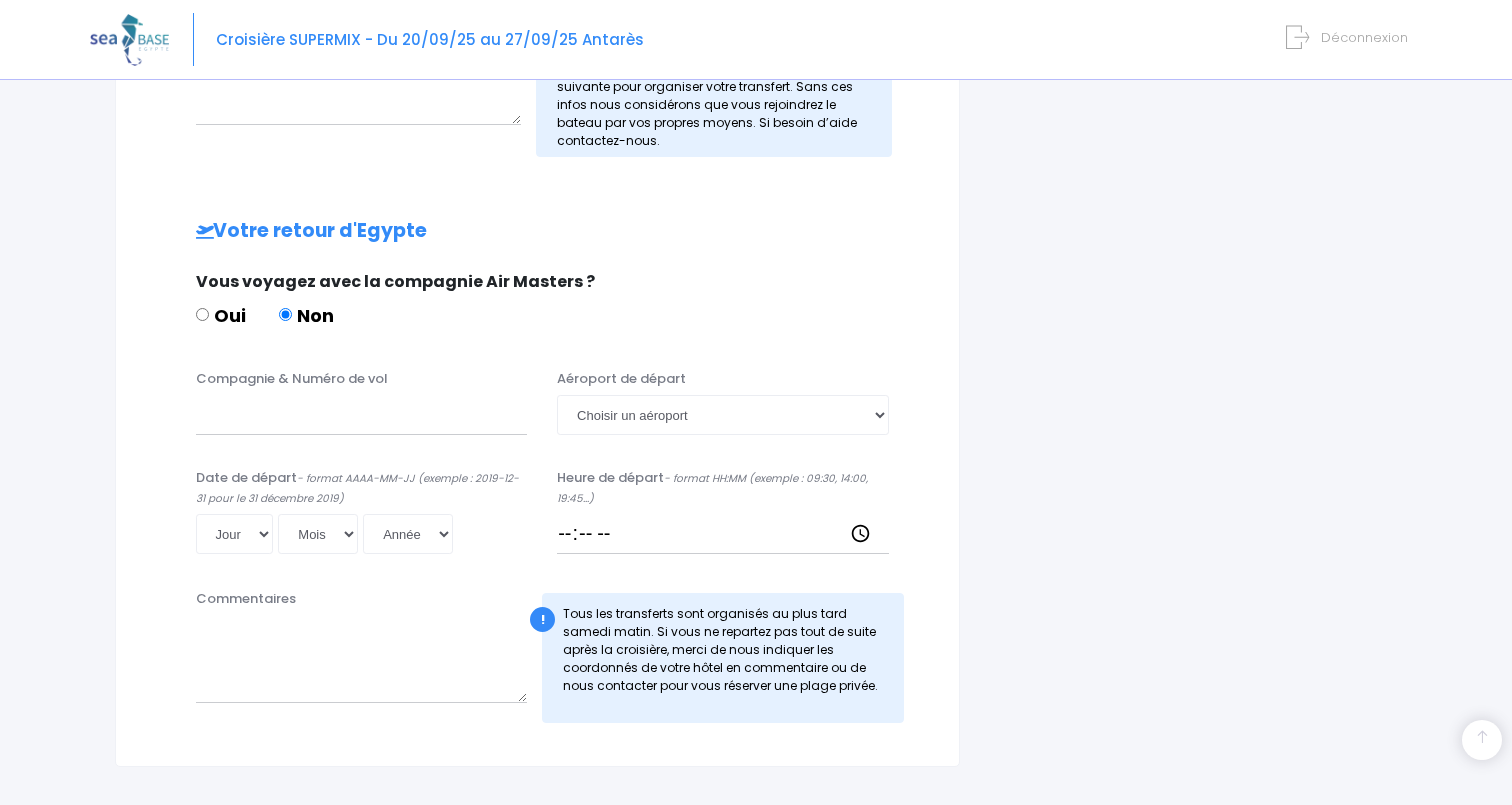 scroll, scrollTop: 855, scrollLeft: 0, axis: vertical 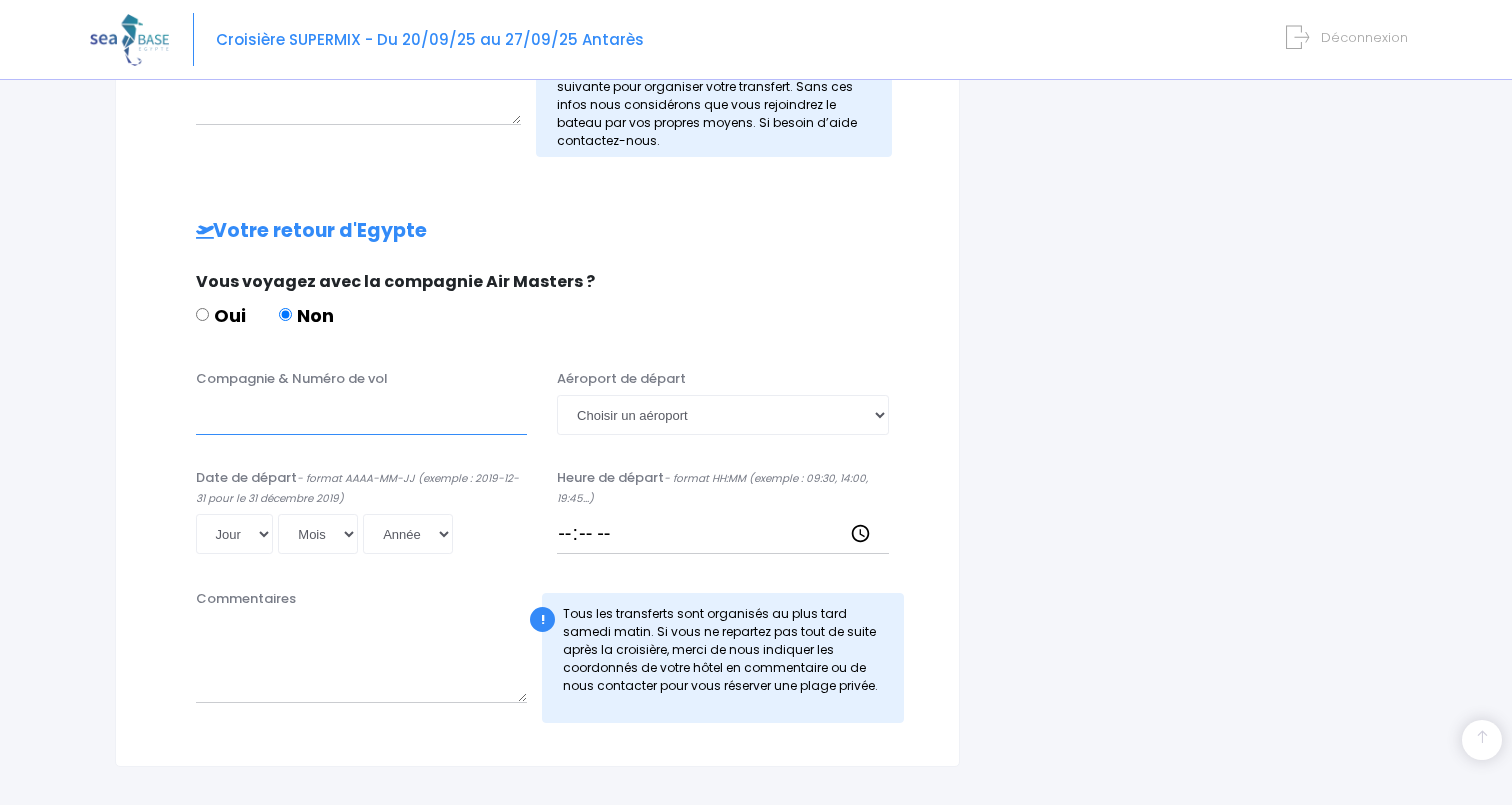 click on "Compagnie & Numéro de vol" at bounding box center [362, 415] 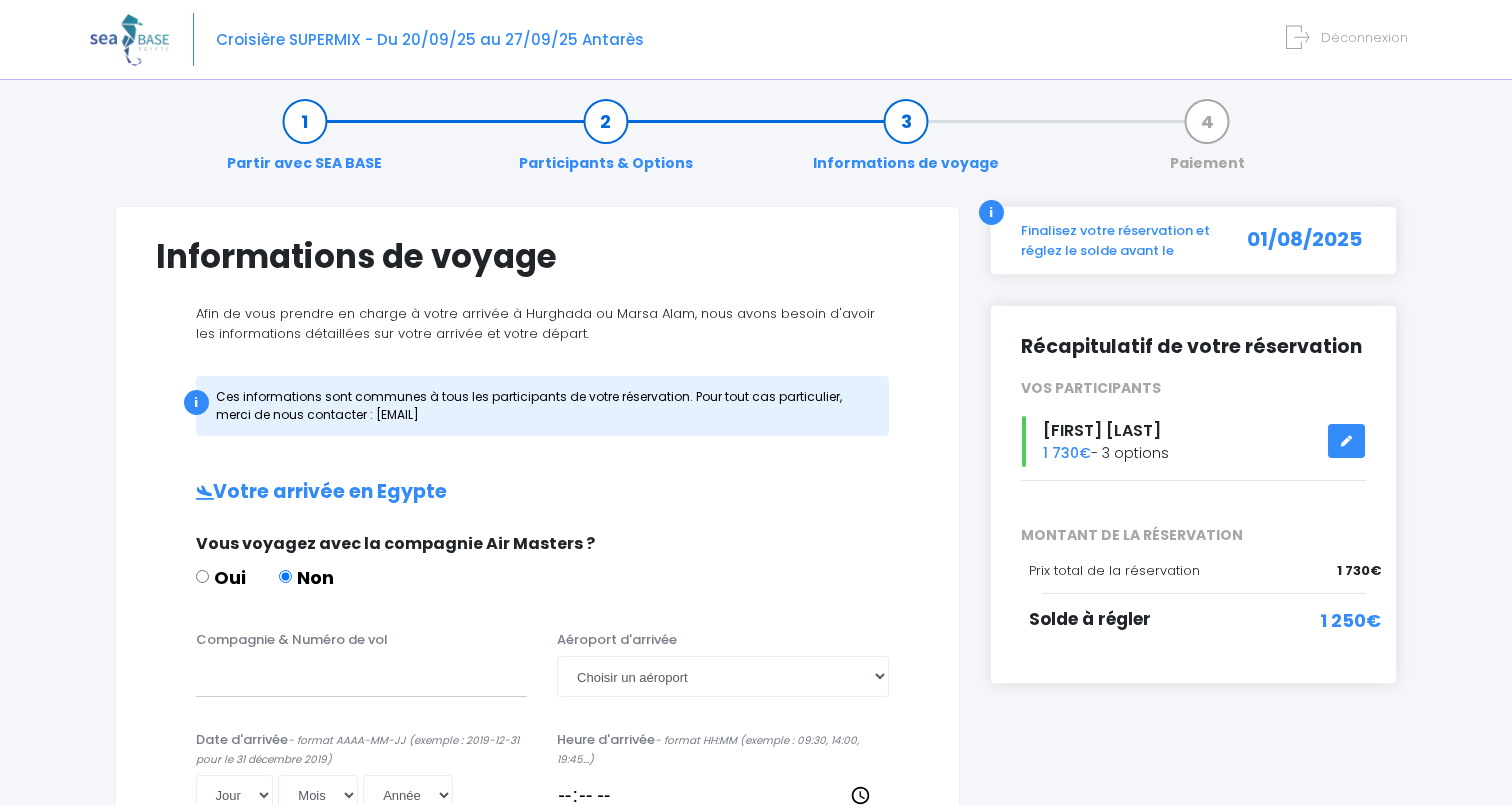 scroll, scrollTop: 20, scrollLeft: 0, axis: vertical 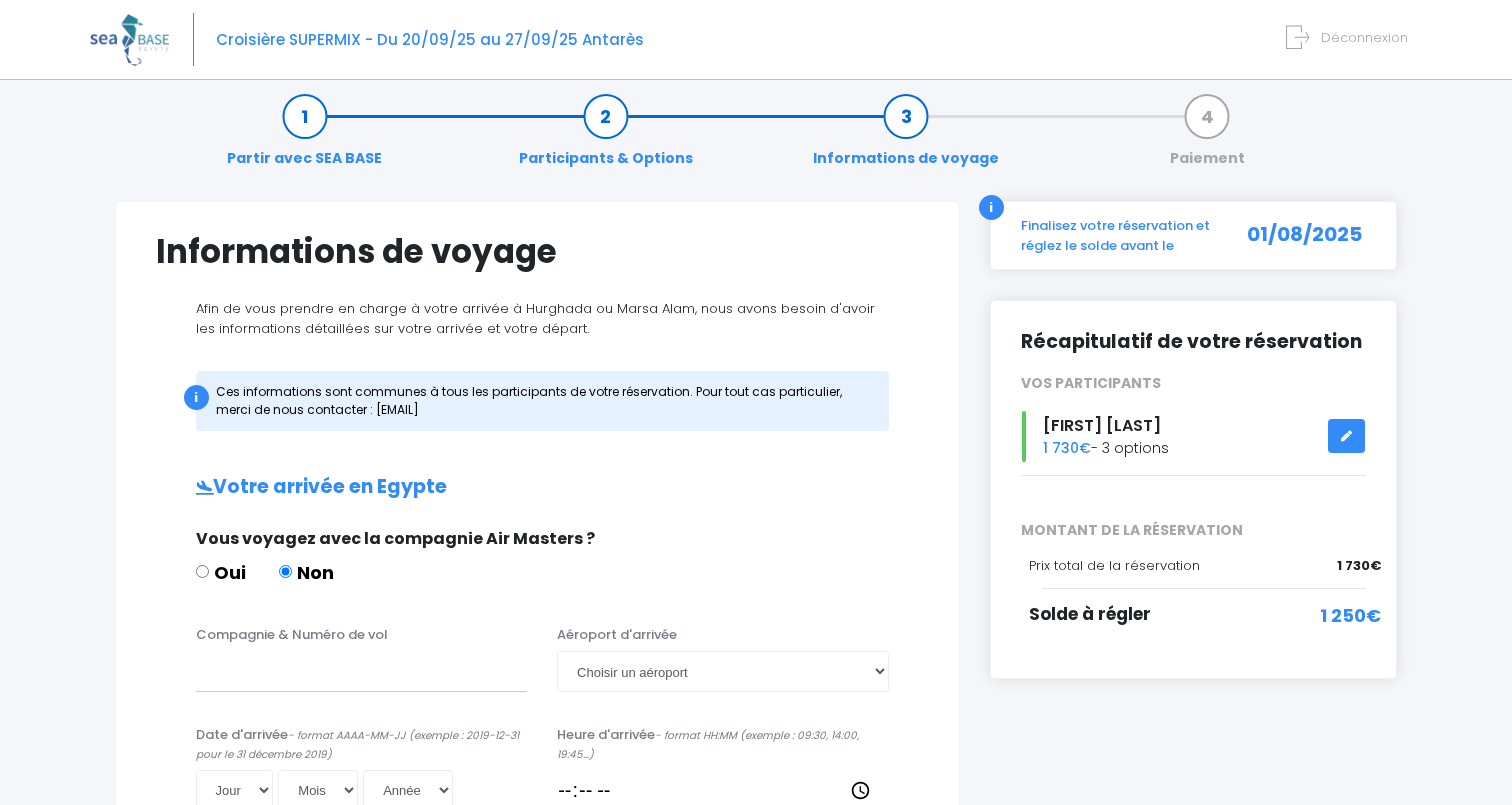 drag, startPoint x: 1339, startPoint y: 566, endPoint x: 1376, endPoint y: 559, distance: 37.65634 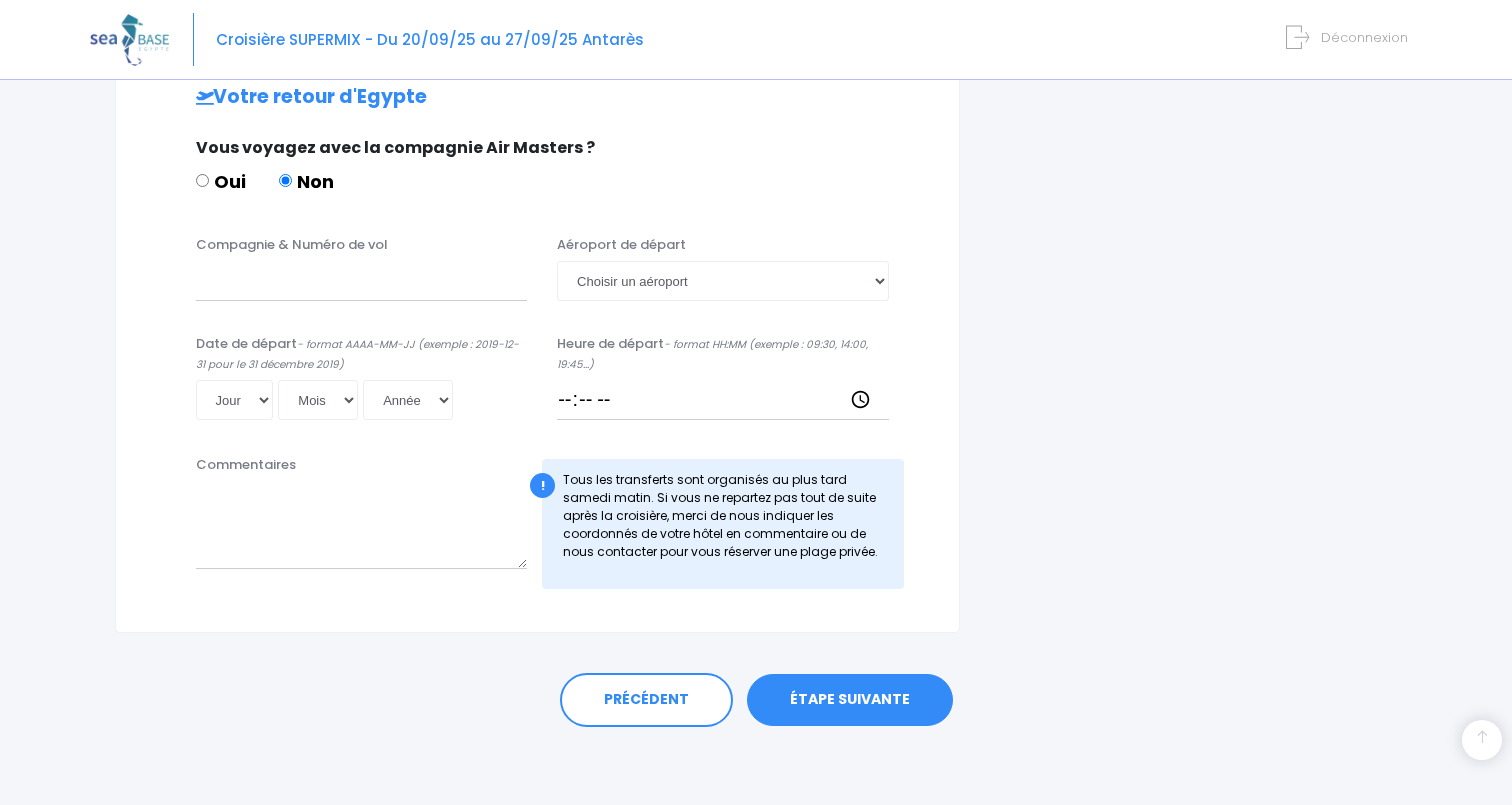 scroll, scrollTop: 987, scrollLeft: 0, axis: vertical 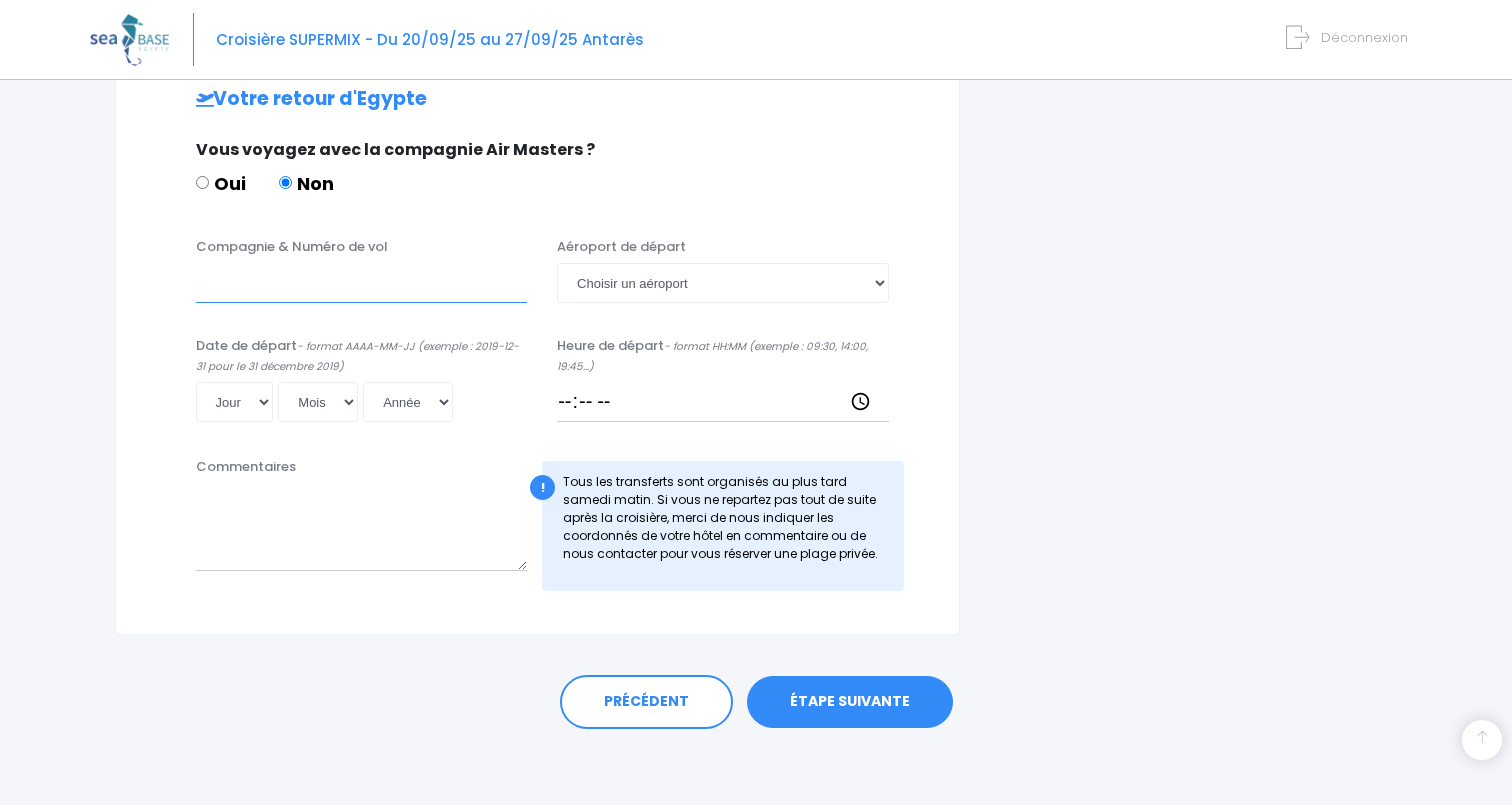 click on "Compagnie & Numéro de vol" at bounding box center [362, 283] 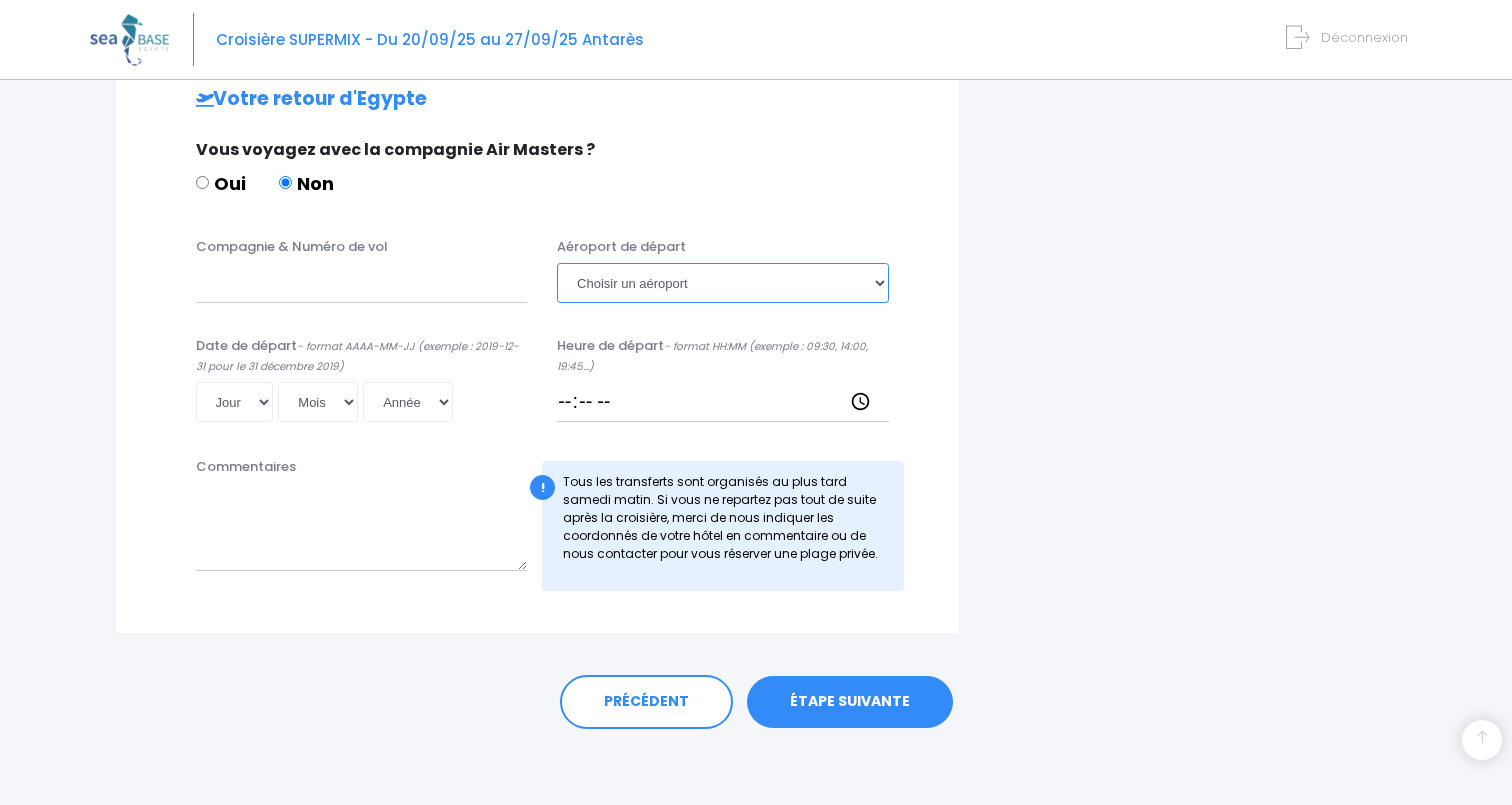 select on "Hurghada" 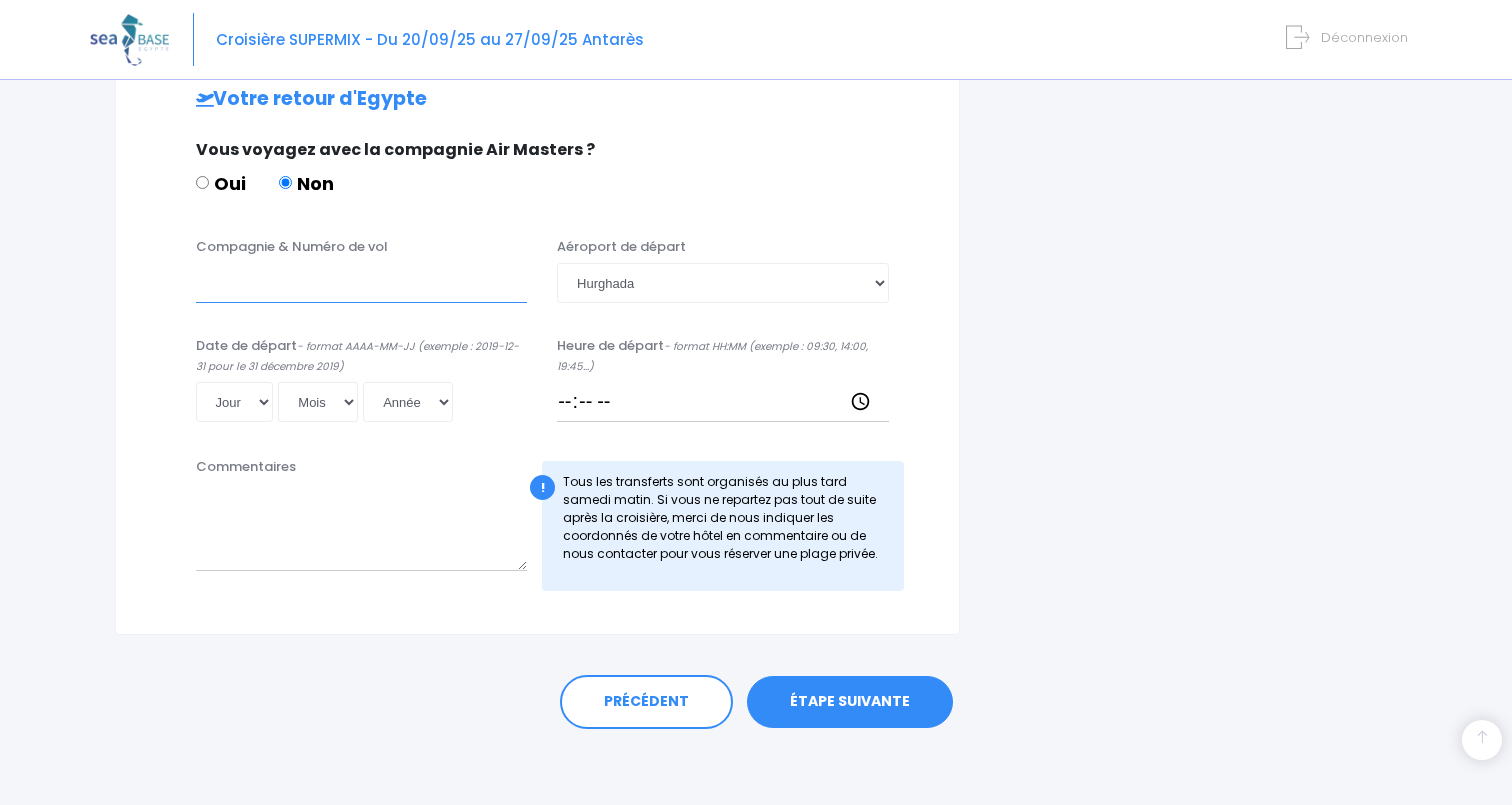 click on "Compagnie & Numéro de vol" at bounding box center (362, 283) 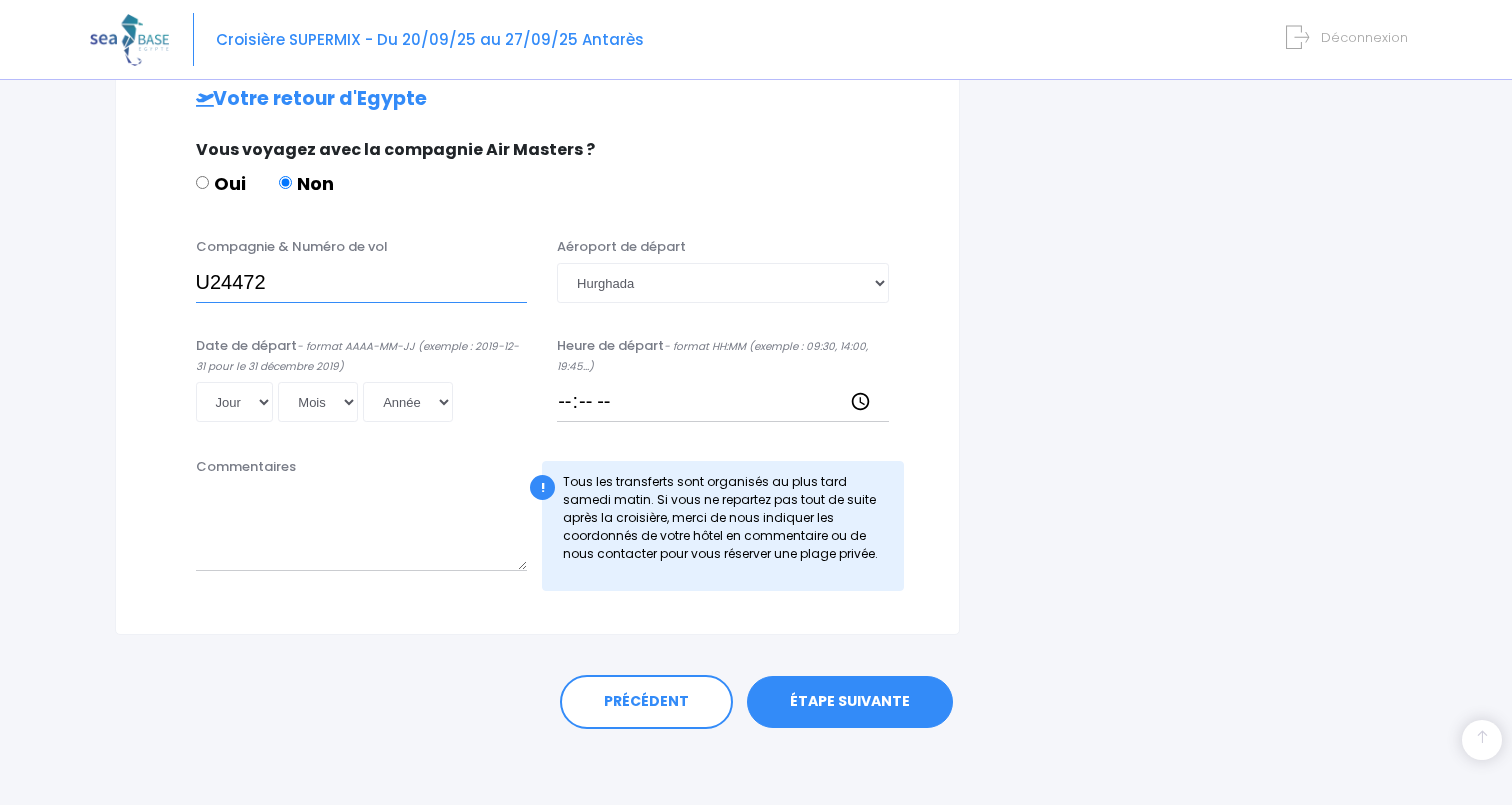 type on "U24472" 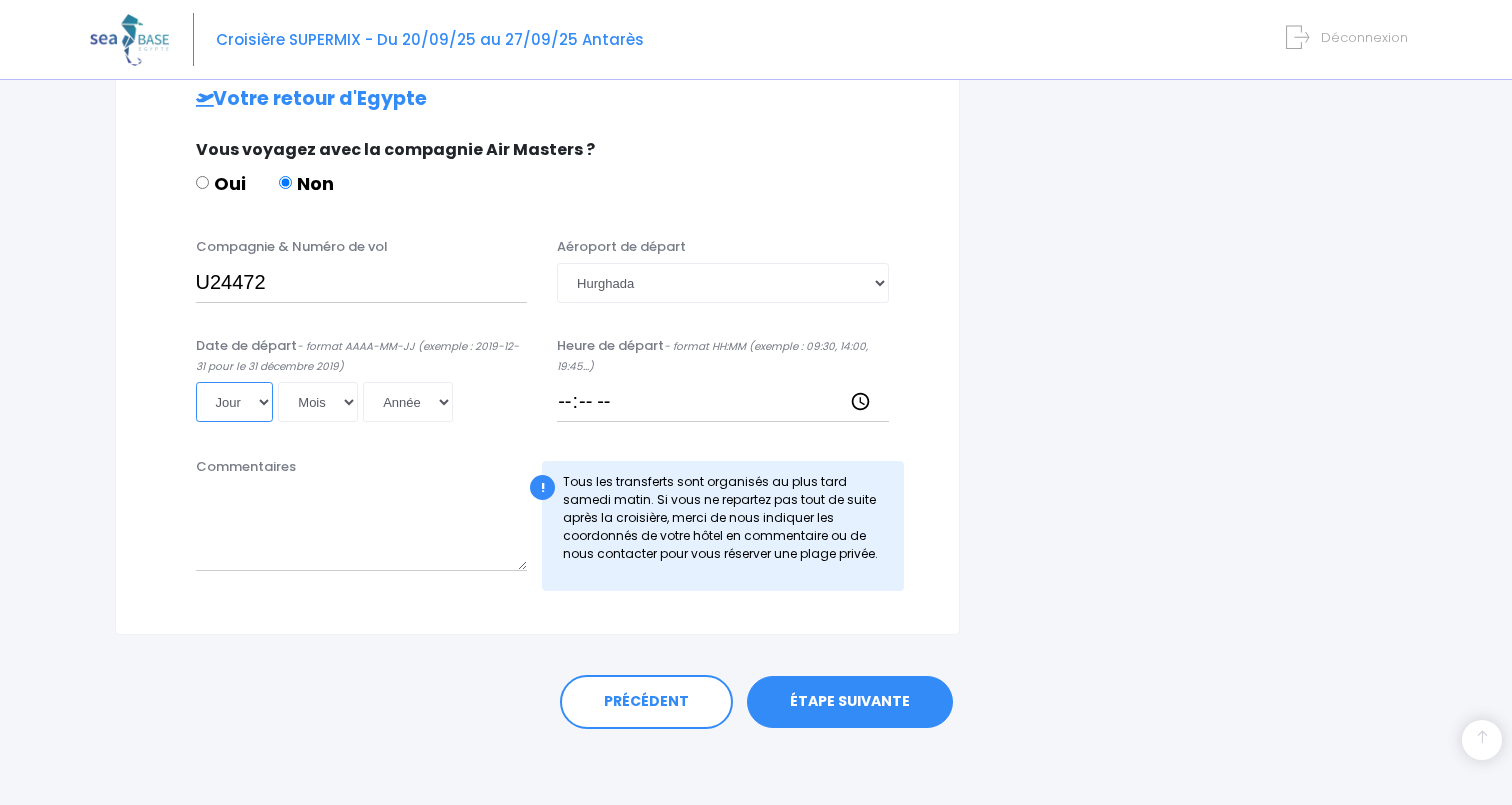 select on "27" 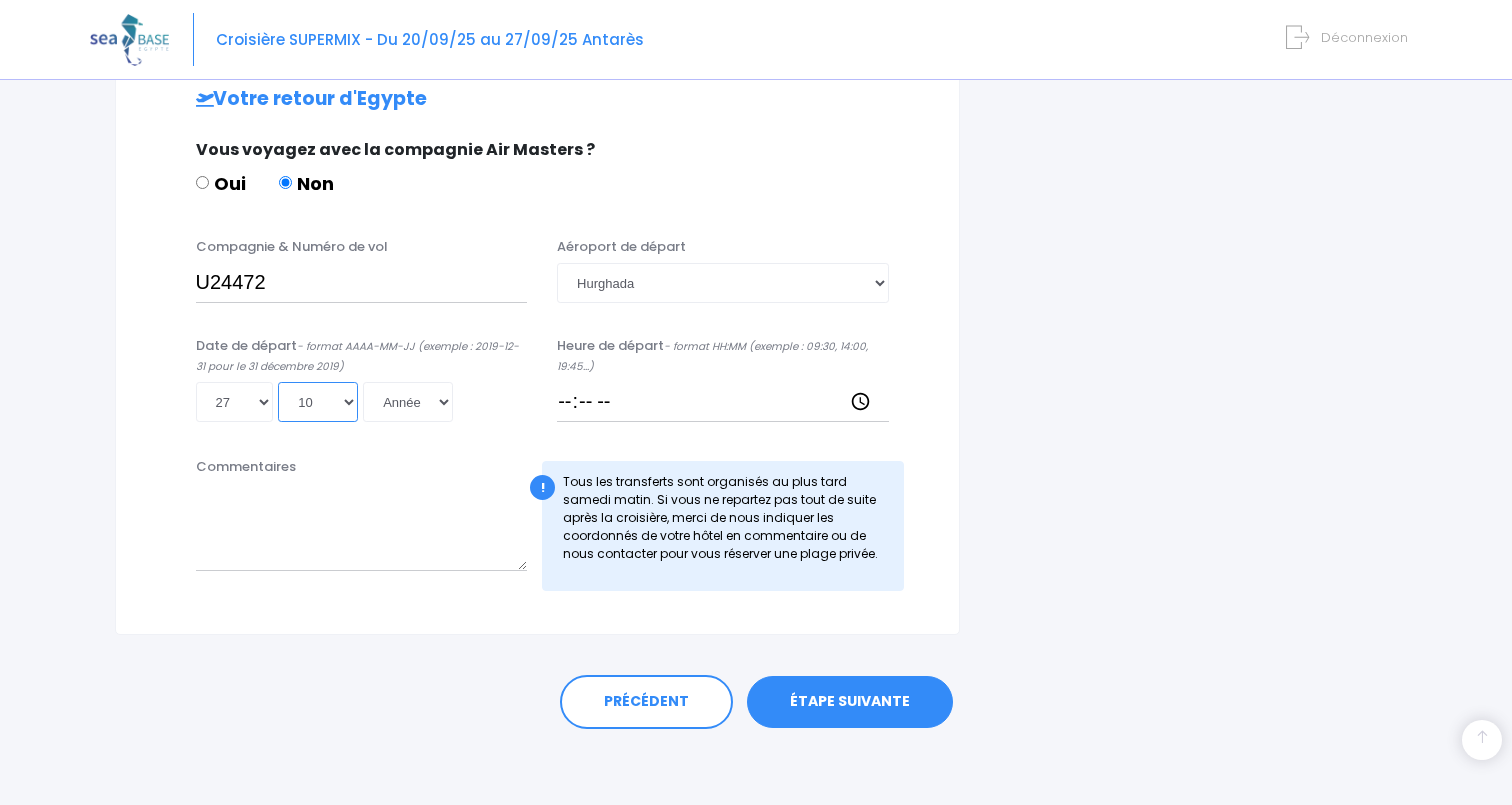 select on "09" 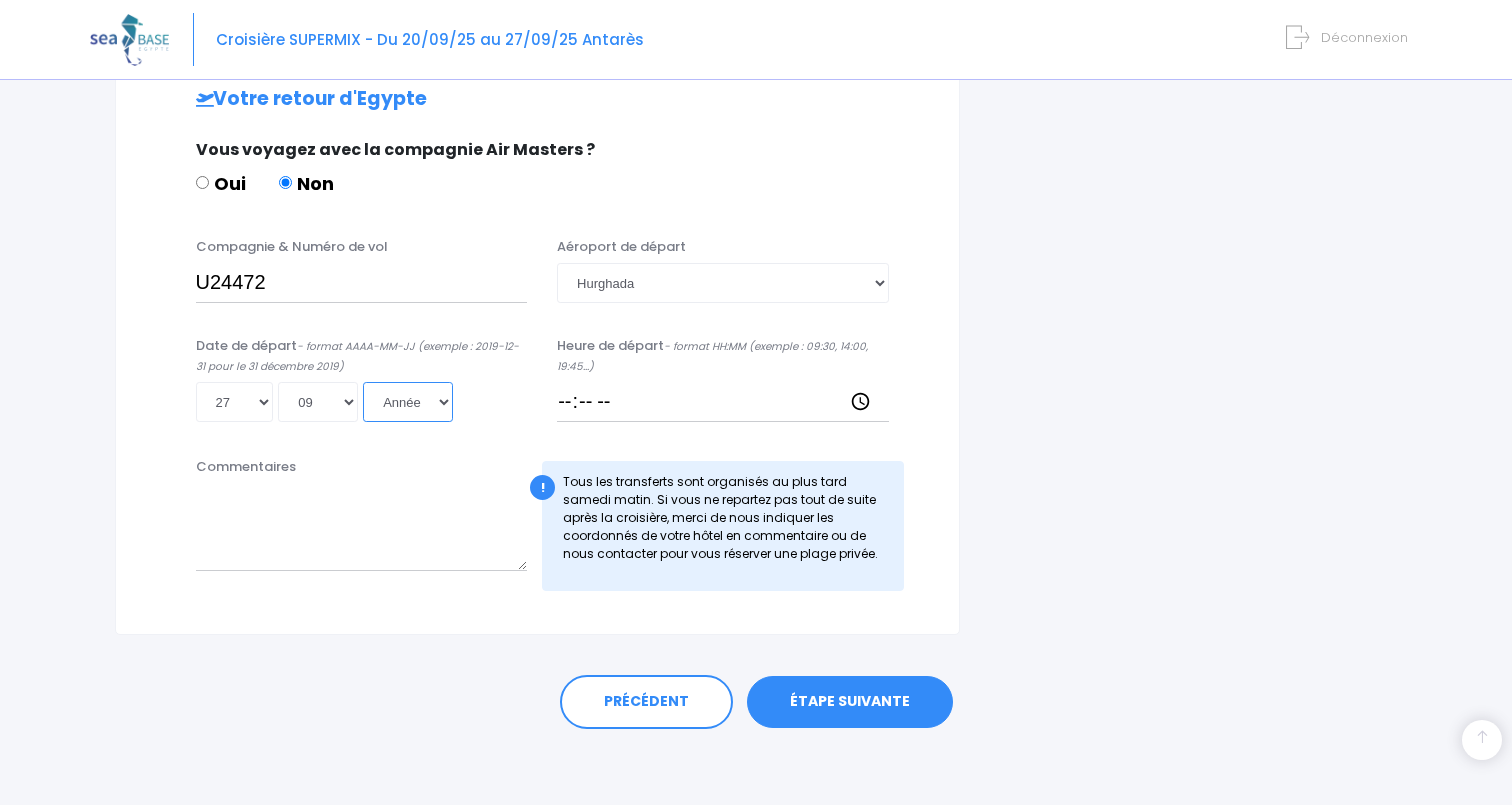 select on "2025" 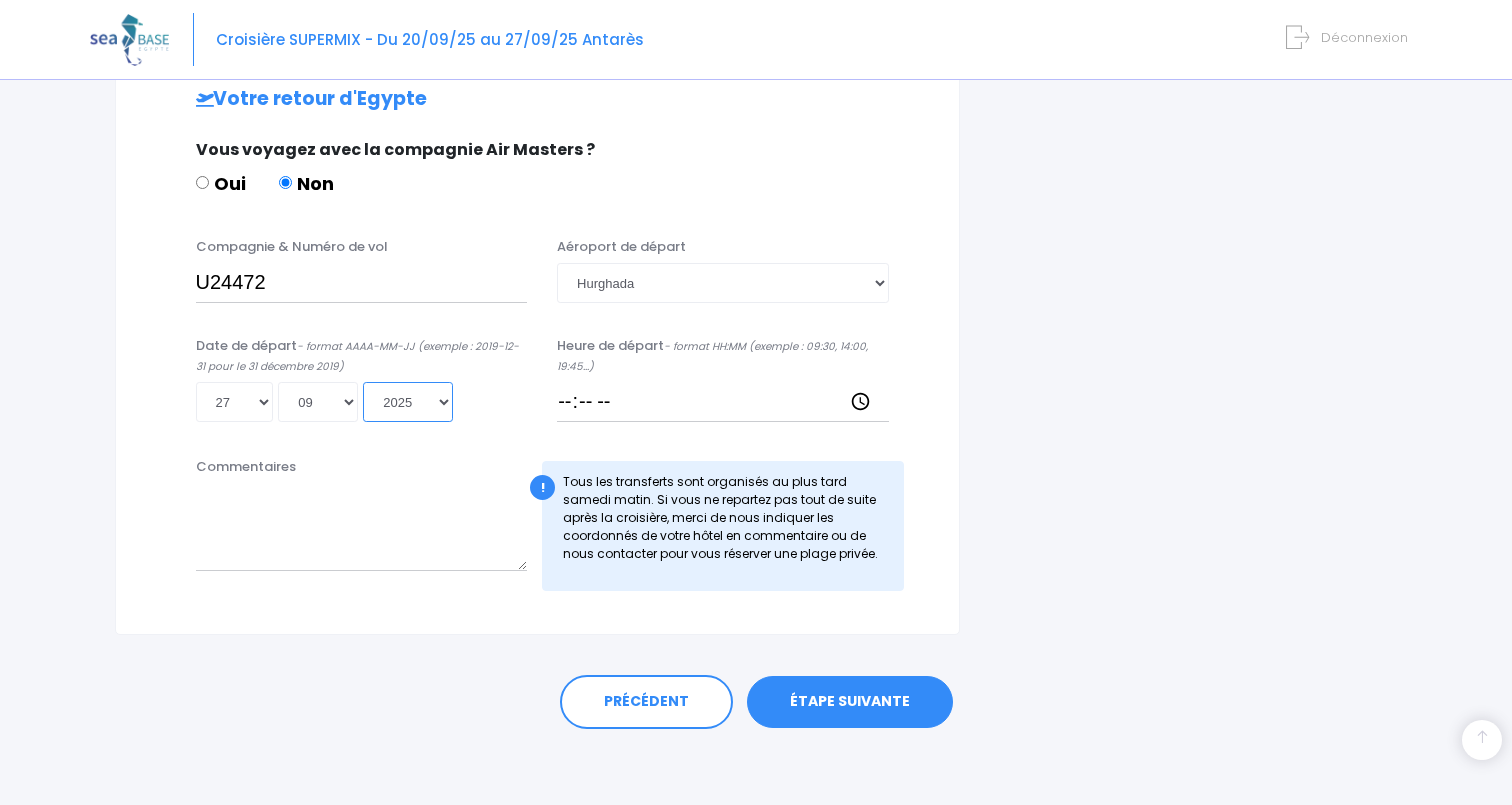 type on "2025-09-27" 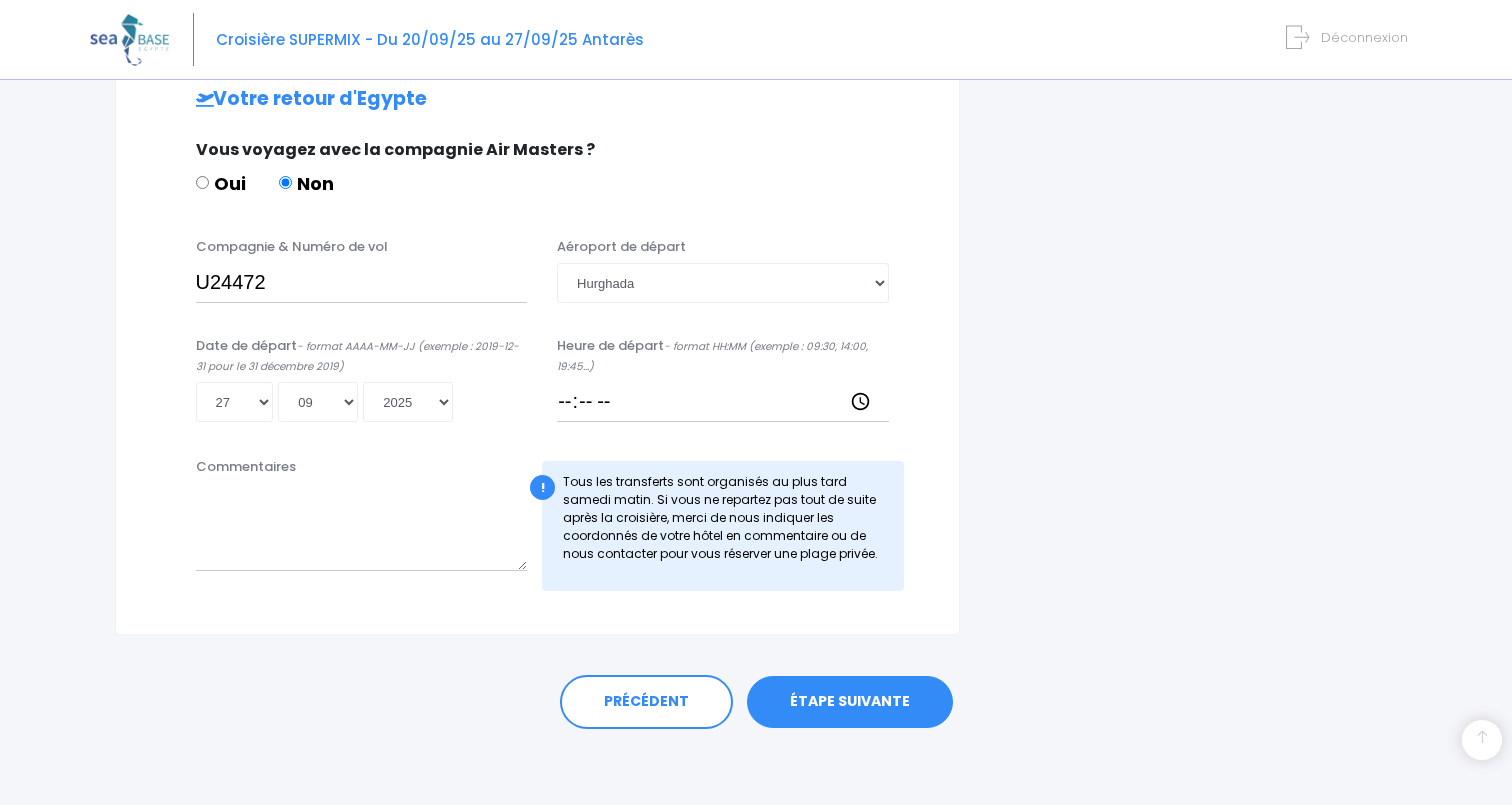 click on "Date de départ  - format AAAA-MM-JJ (exemple : 2019-12-31 pour le 31 décembre 2019)
Jour 01 02 03 04 05 06 07 08 09 10 11 12 13 14 15 16 17 18 19 20 21 22 23 24 25 26 27 28 29 30 31 Mois 01 02 03 04 05 06 07 08 09 10 11 12 Année 2045 2044 2043 2042 2041 2040 2039 2038 2037 2036 2035 2034 2033 2032 2031 2030 2029 2028 2027 2026 2025 2024 2023 2022 2021 2020 2019 2018 2017 2016 2015 2014 2013 2012 2011 2010 2009 2008 2007 2006 2005 2004 2003 2002 2001 2000 1999 1998 1997 1996 1995 1994 1993 1992 1991 1990 1989 1988 1987 1986 1985 1984 1983 1982 1981 1980 1979 1978 1977 1976 1975 1974 1973 1972 1971 1970 1969 1968 1967 1966 1965 1964 1963 1962 1961 1960 1959 1958 1957 1956 1955 1954 1953 1952 1951 1950 1949 1948 1947 1946 1945 1944 1943 1942 1941 1940 1939 1938 1937 1936 1935 1934 1933 1932 1931 1930 1929 1928 1927 1926 1925 1924 1923 1922 1921 1920 1919 1918 1917 1916 1915 1914 1913 1912" at bounding box center [537, 386] 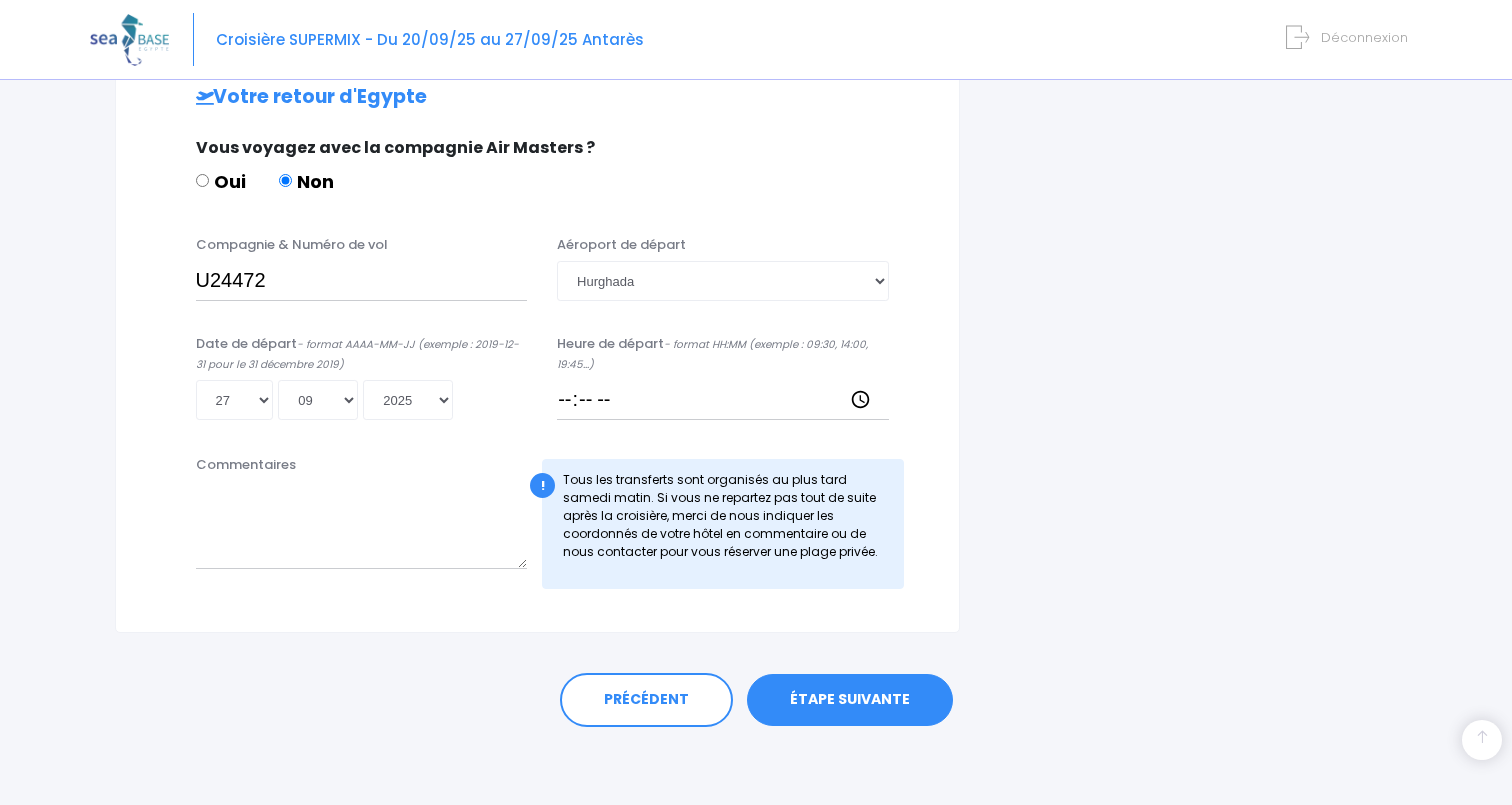 scroll, scrollTop: 987, scrollLeft: 0, axis: vertical 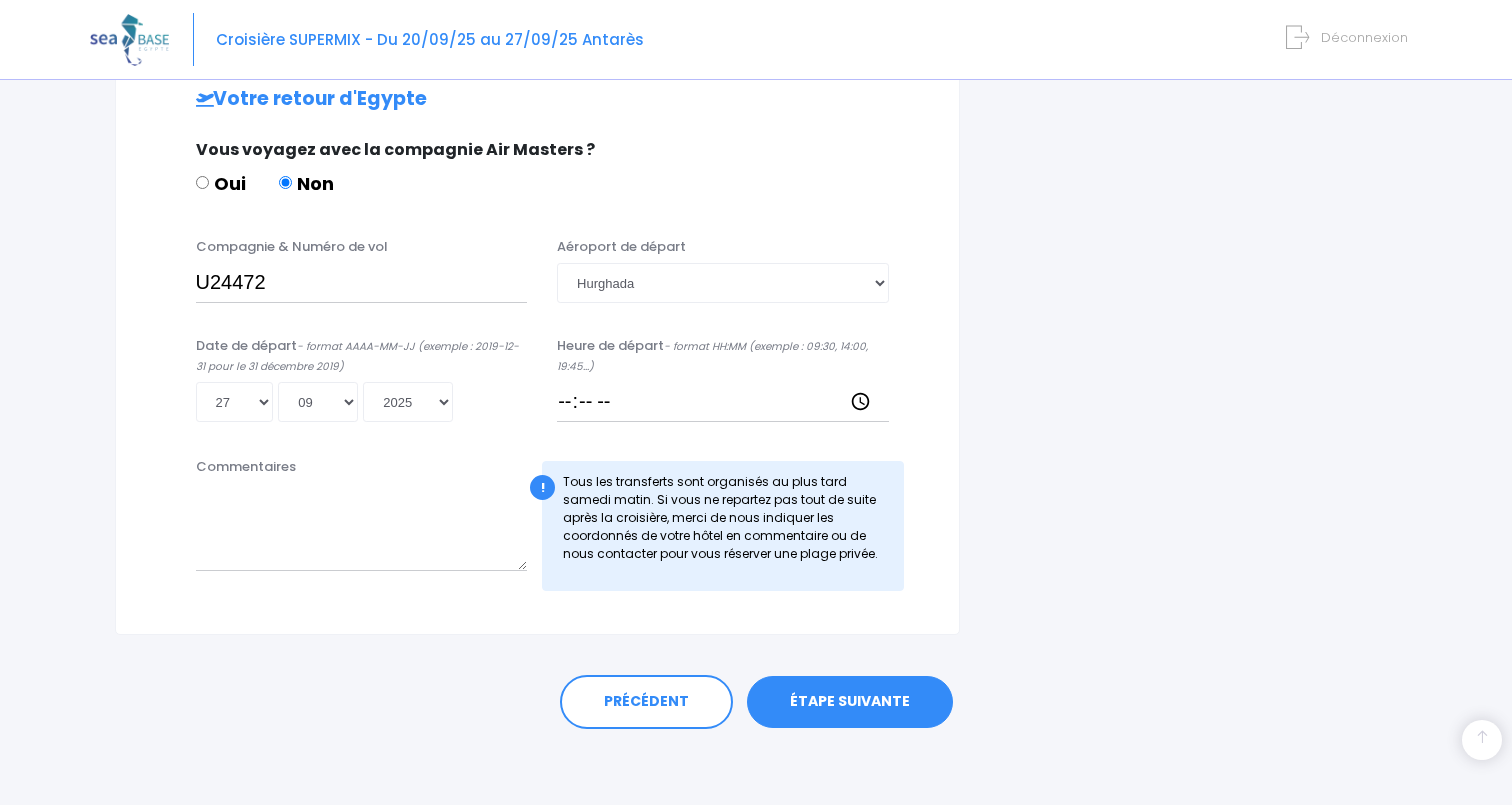 click on "ÉTAPE SUIVANTE" at bounding box center [850, 702] 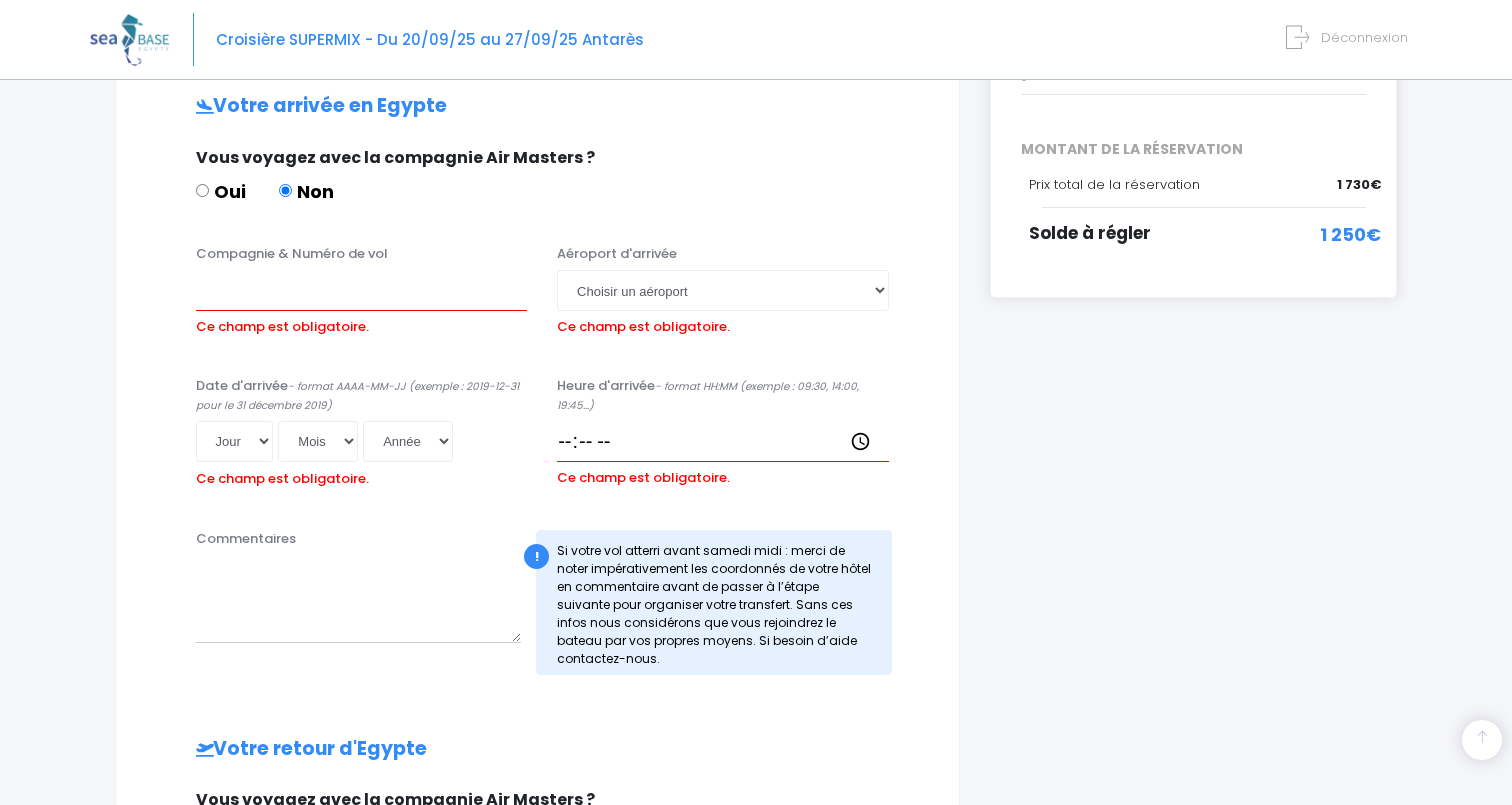 scroll, scrollTop: 398, scrollLeft: 0, axis: vertical 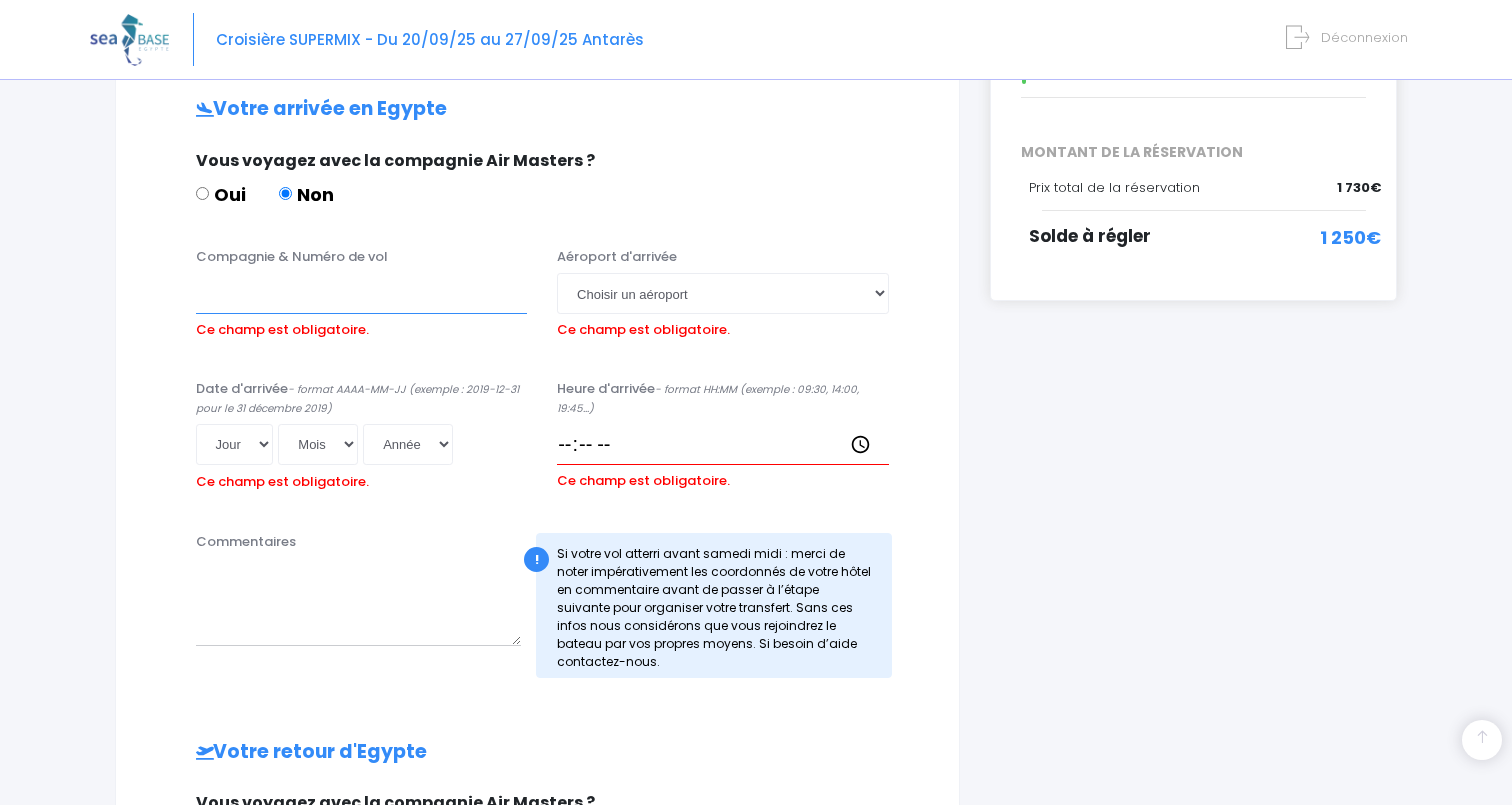click on "Compagnie & Numéro de vol" at bounding box center (362, 293) 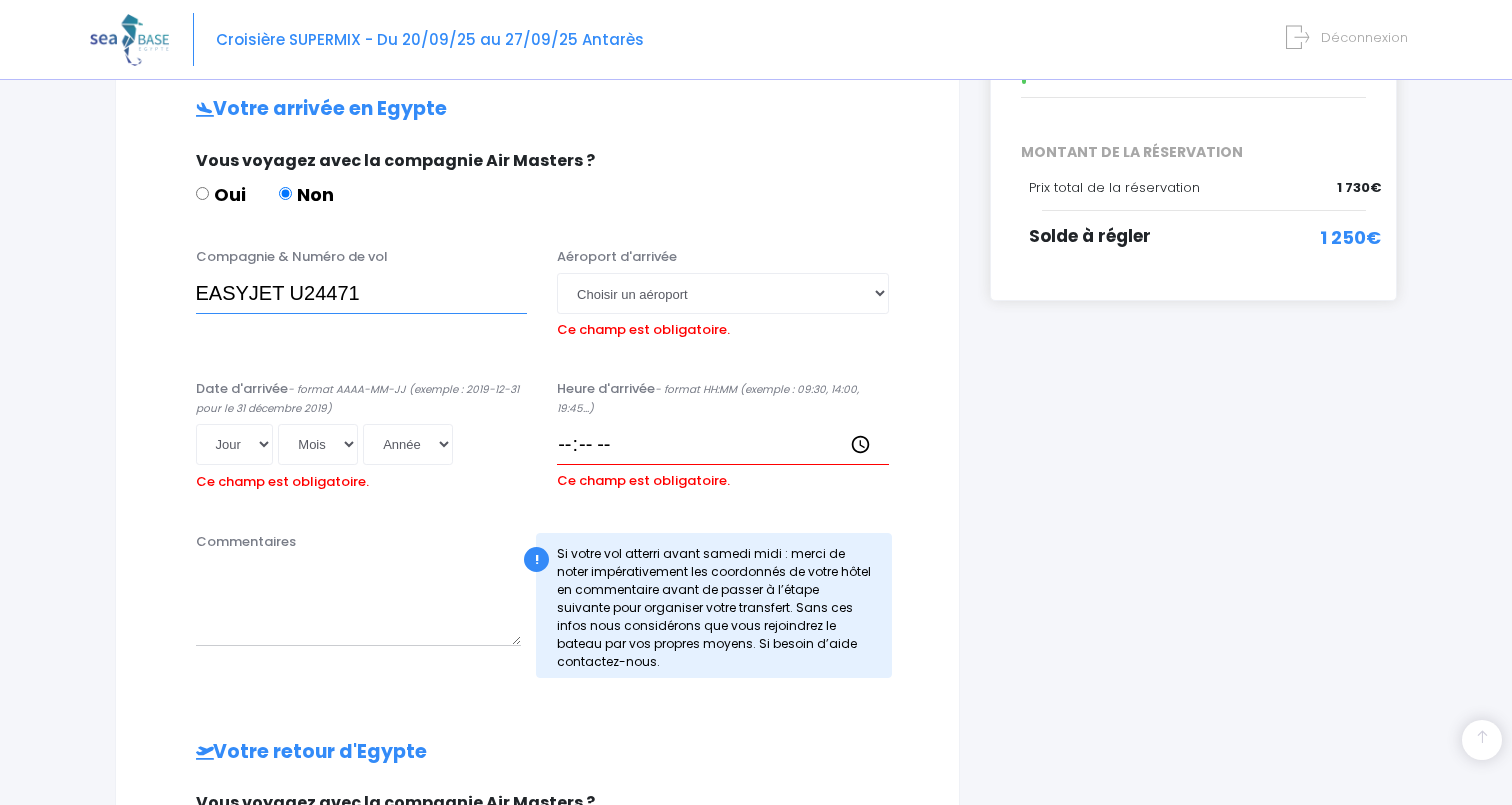 type on "EASYJET U24471" 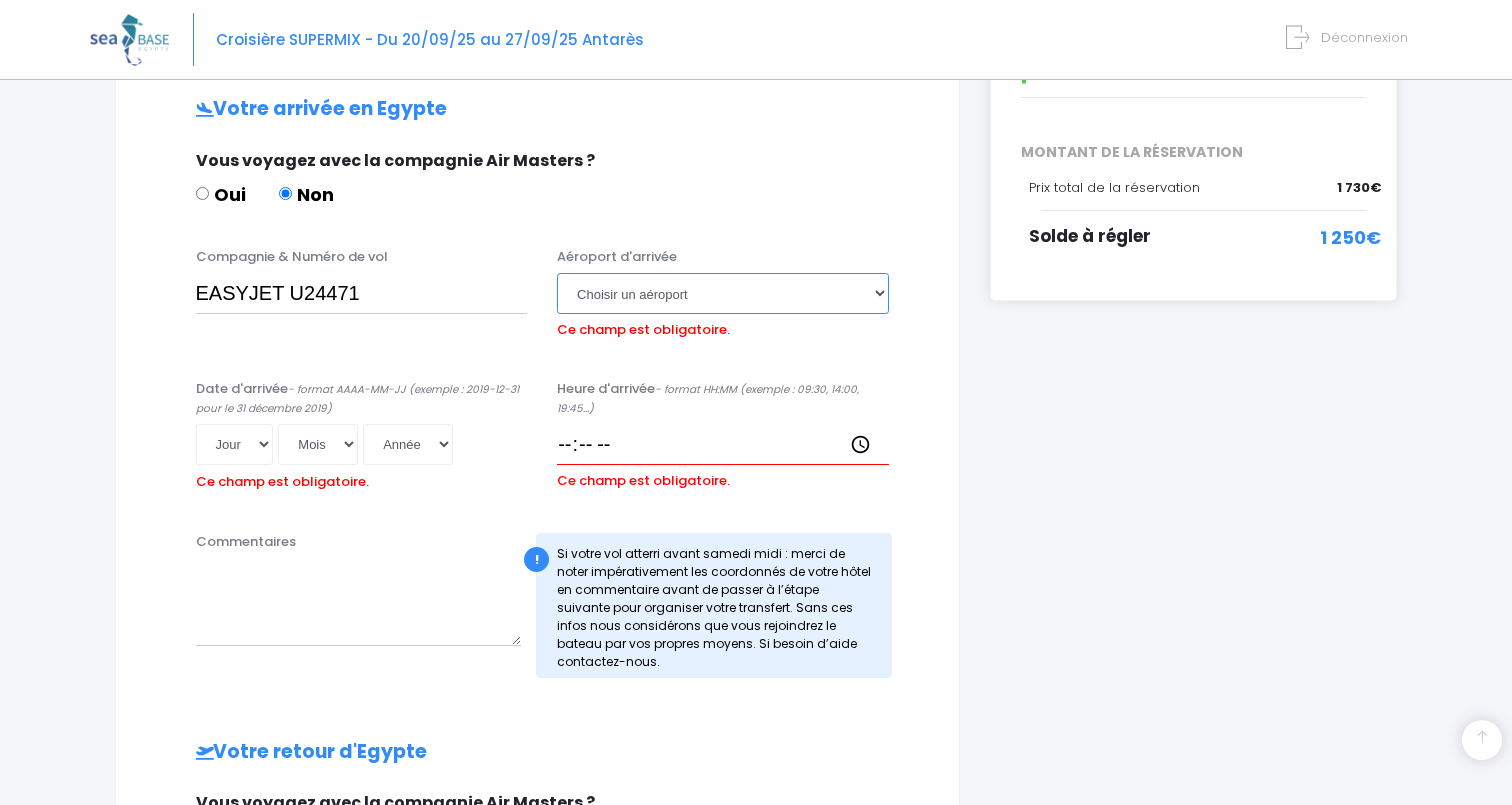 select on "Hurghada" 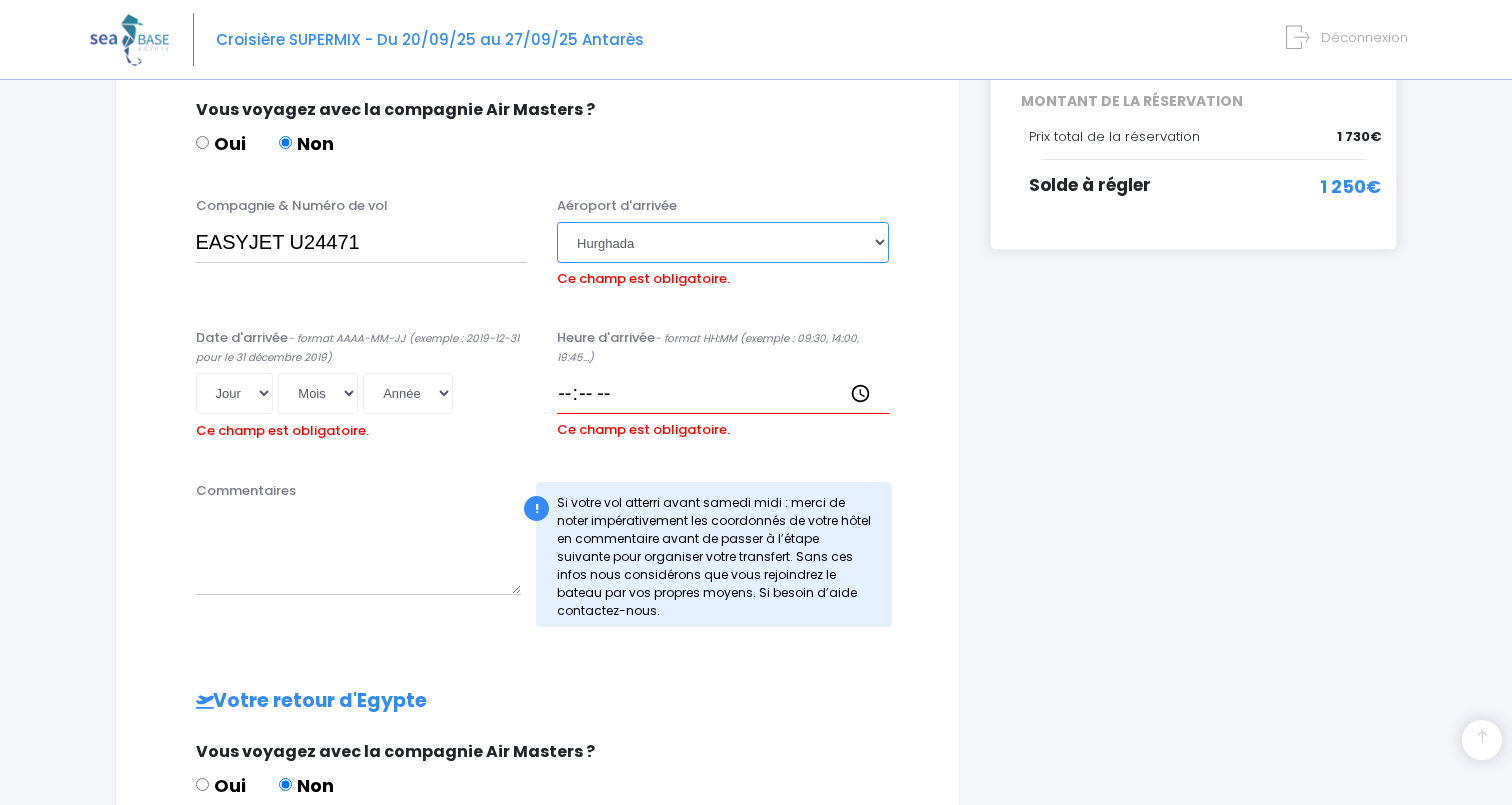 scroll, scrollTop: 468, scrollLeft: 0, axis: vertical 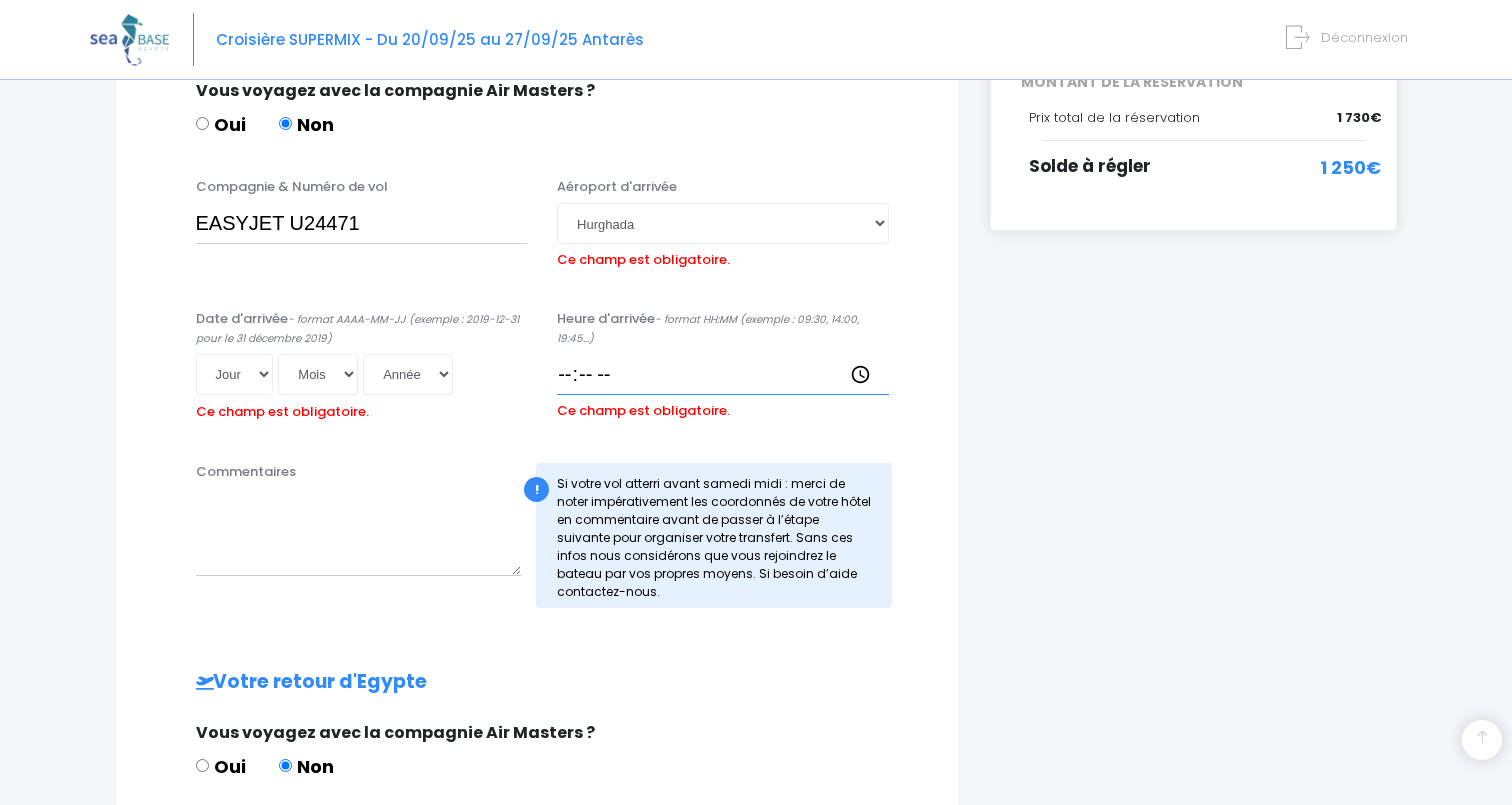 click on "Heure d'arrivée  - format HH:MM (exemple : 09:30, 14:00, 19:45...)
Ce champ est obligatoire." at bounding box center [723, 368] 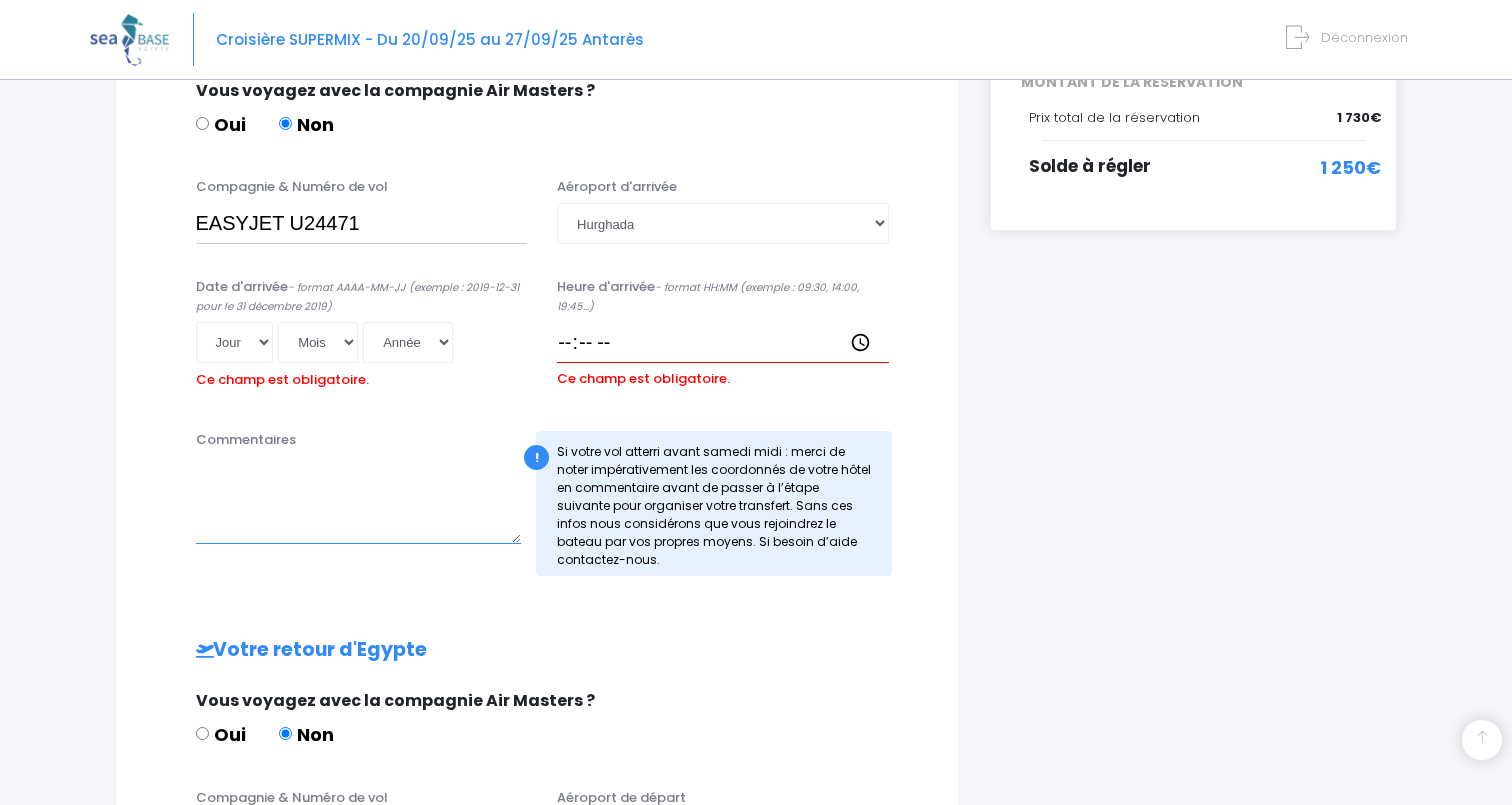 click on "Commentaires" at bounding box center [359, 500] 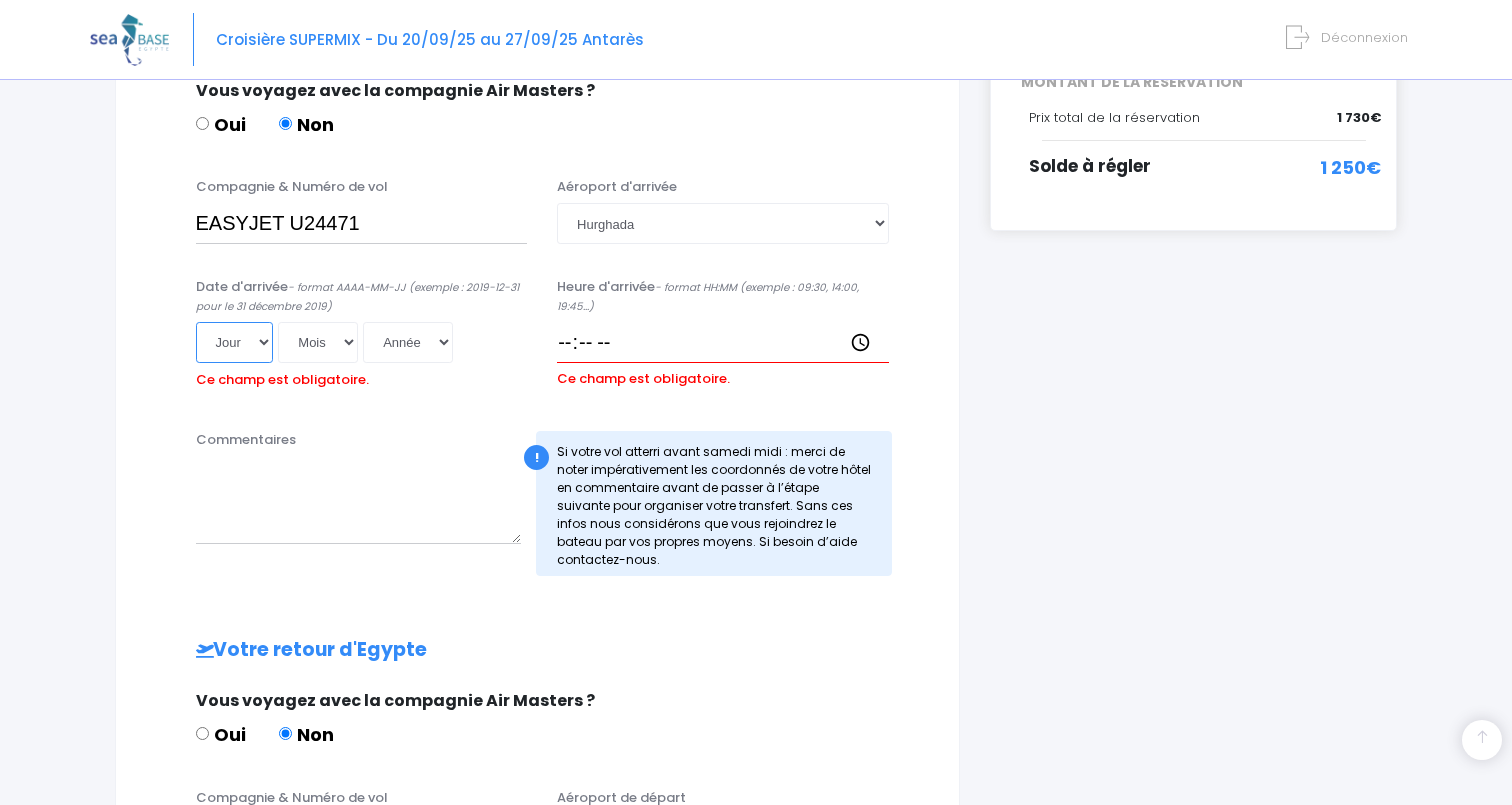 select on "13" 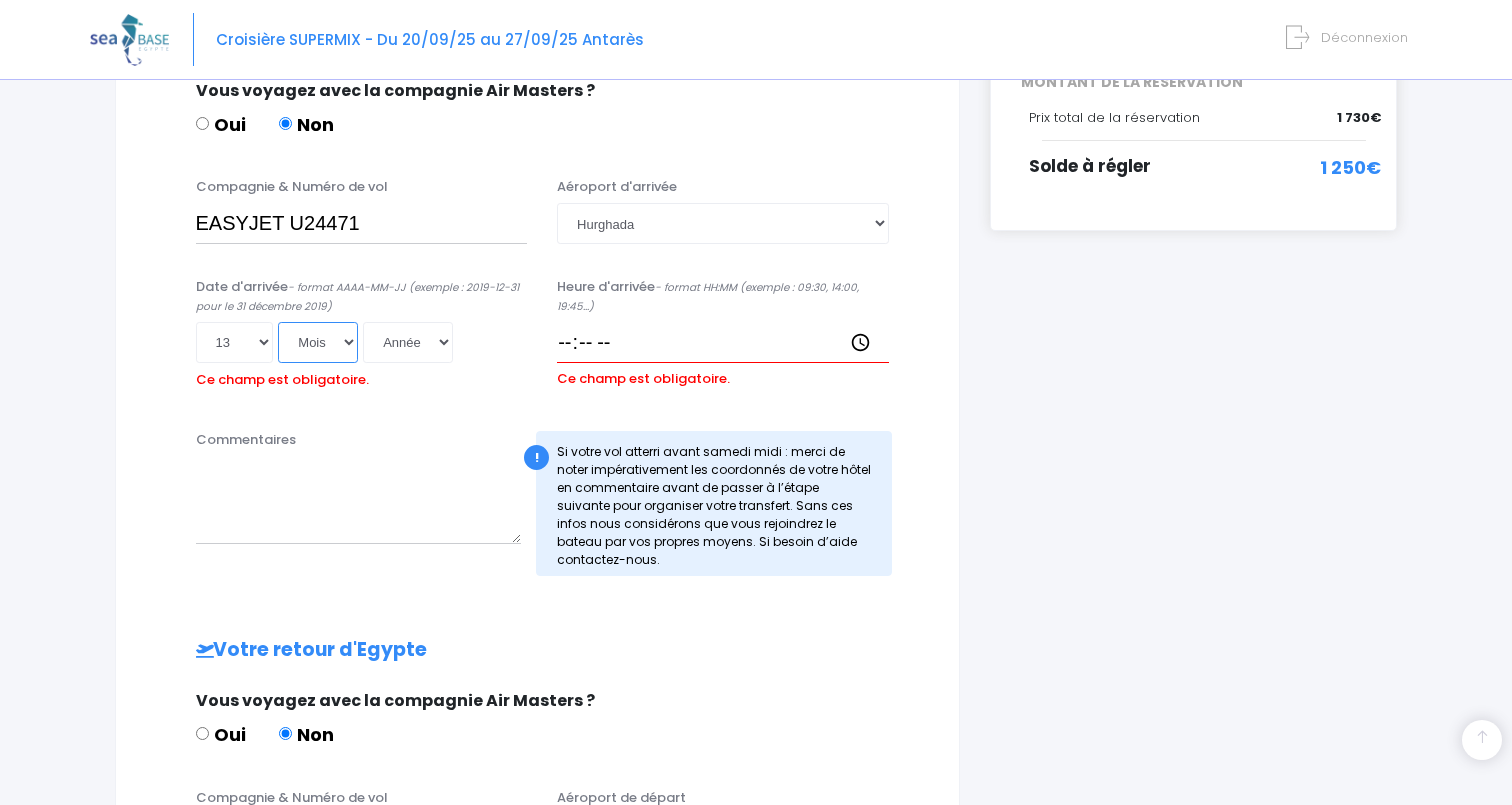 select on "09" 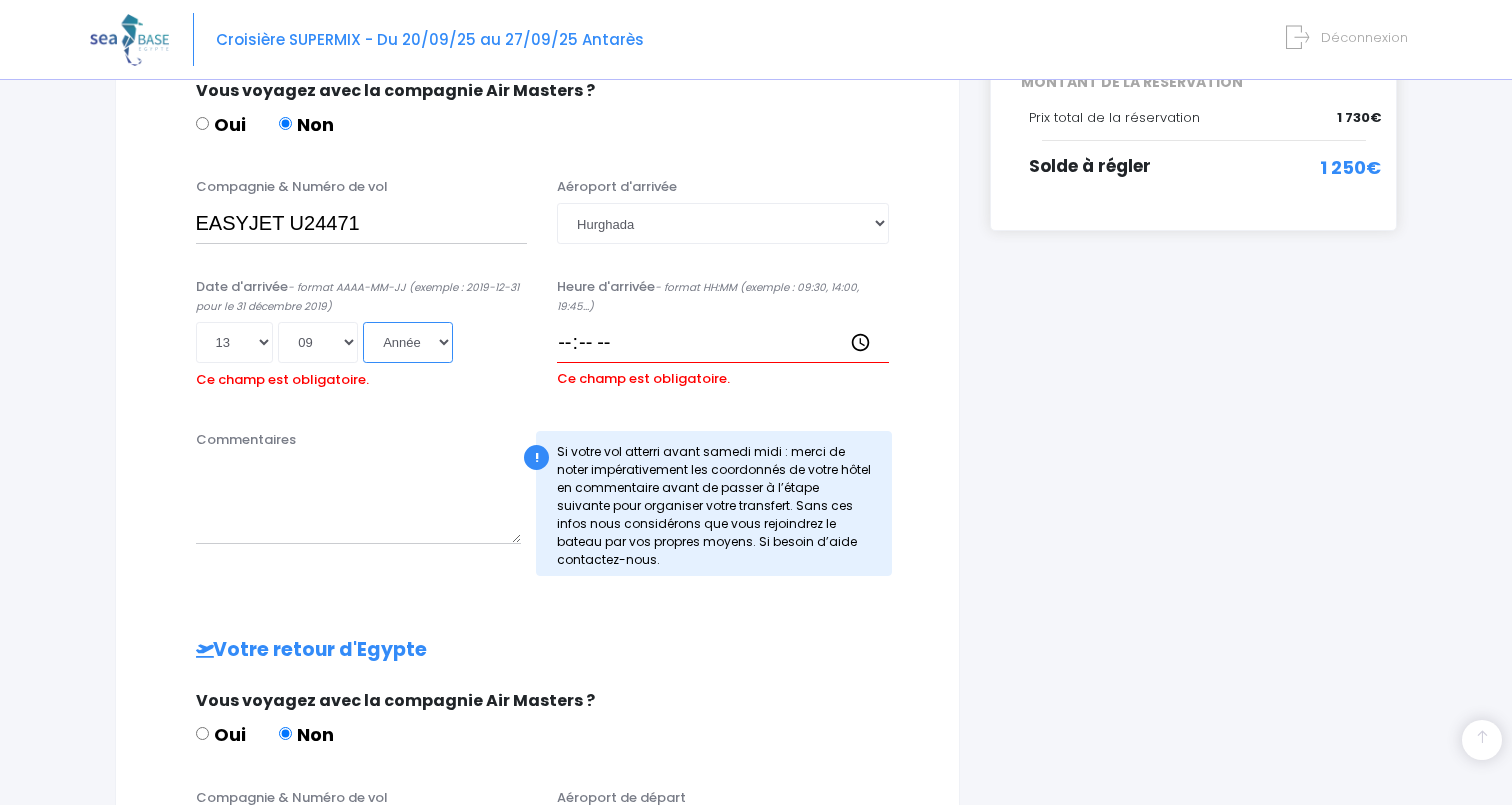 select on "2025" 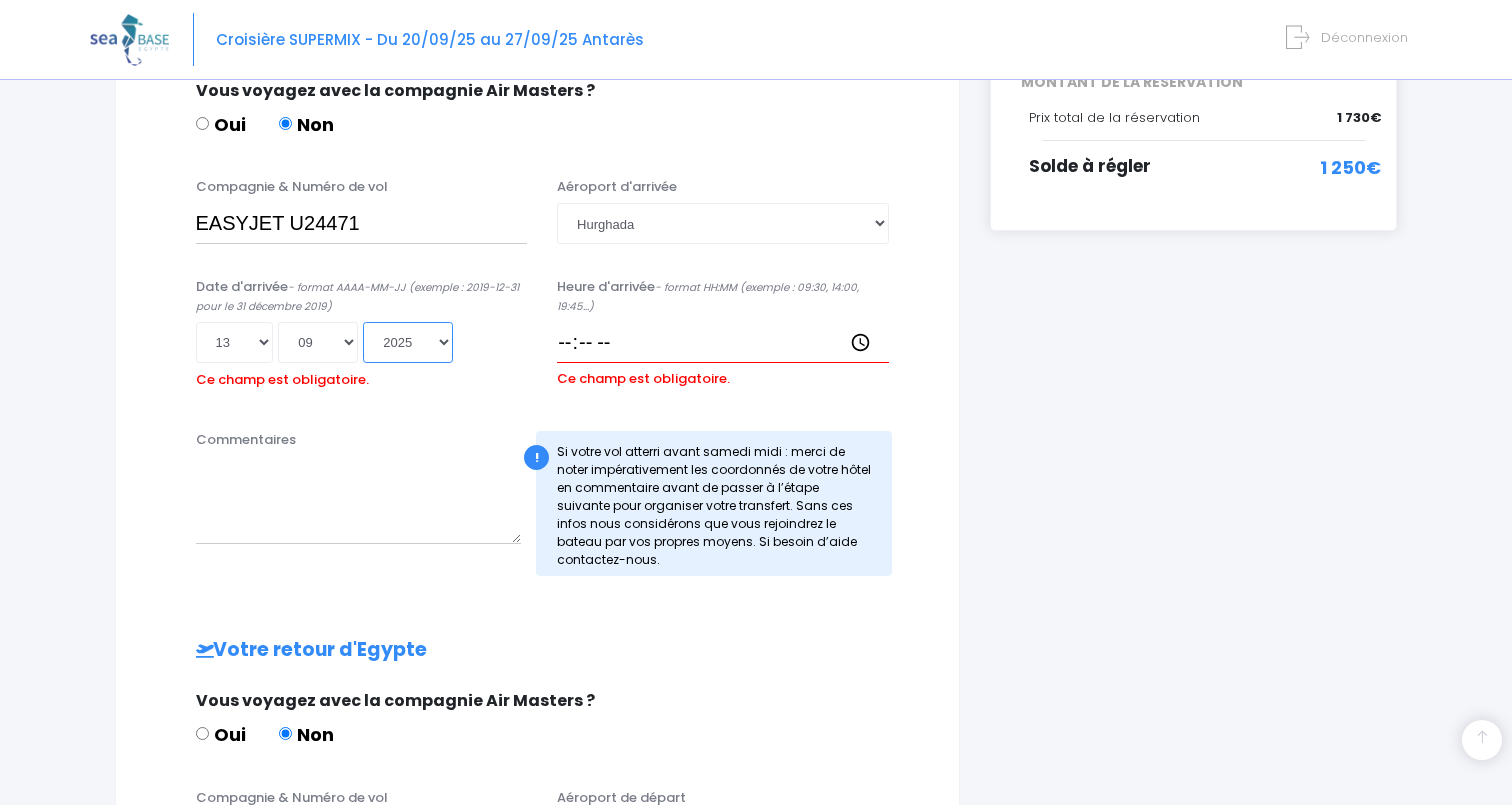 type on "2025-09-13" 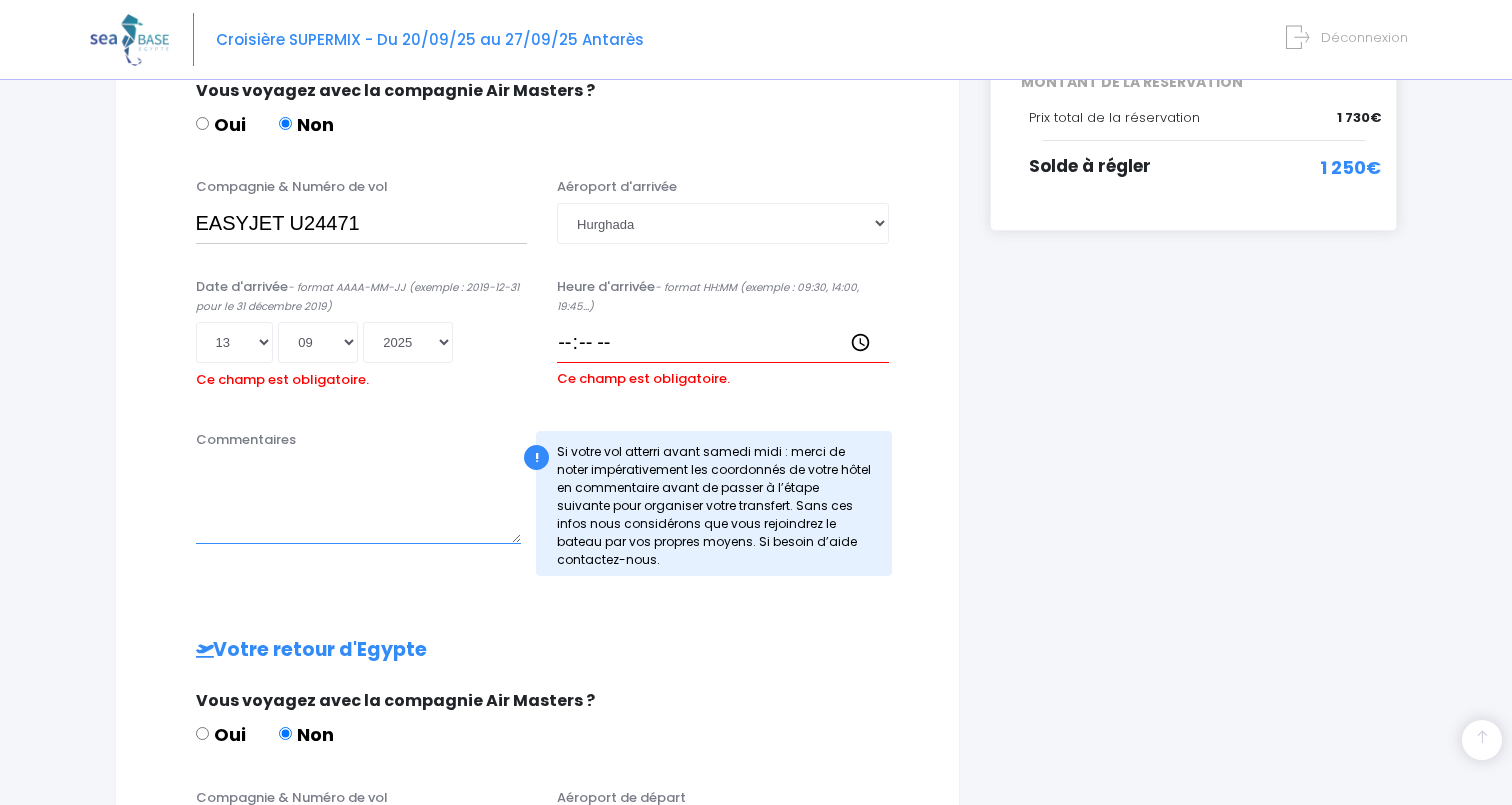 click on "Commentaires" at bounding box center (359, 500) 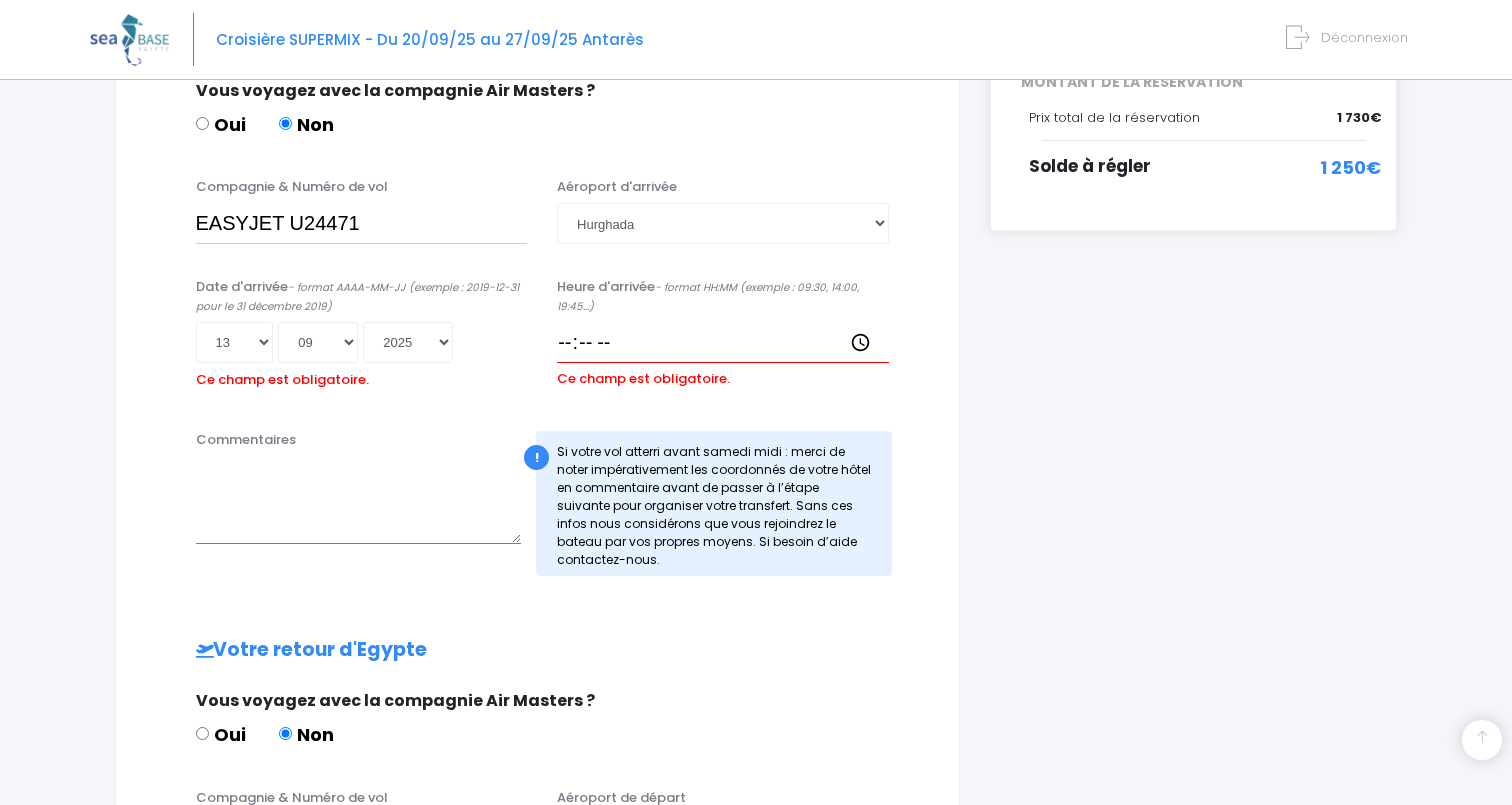 scroll, scrollTop: 473, scrollLeft: 0, axis: vertical 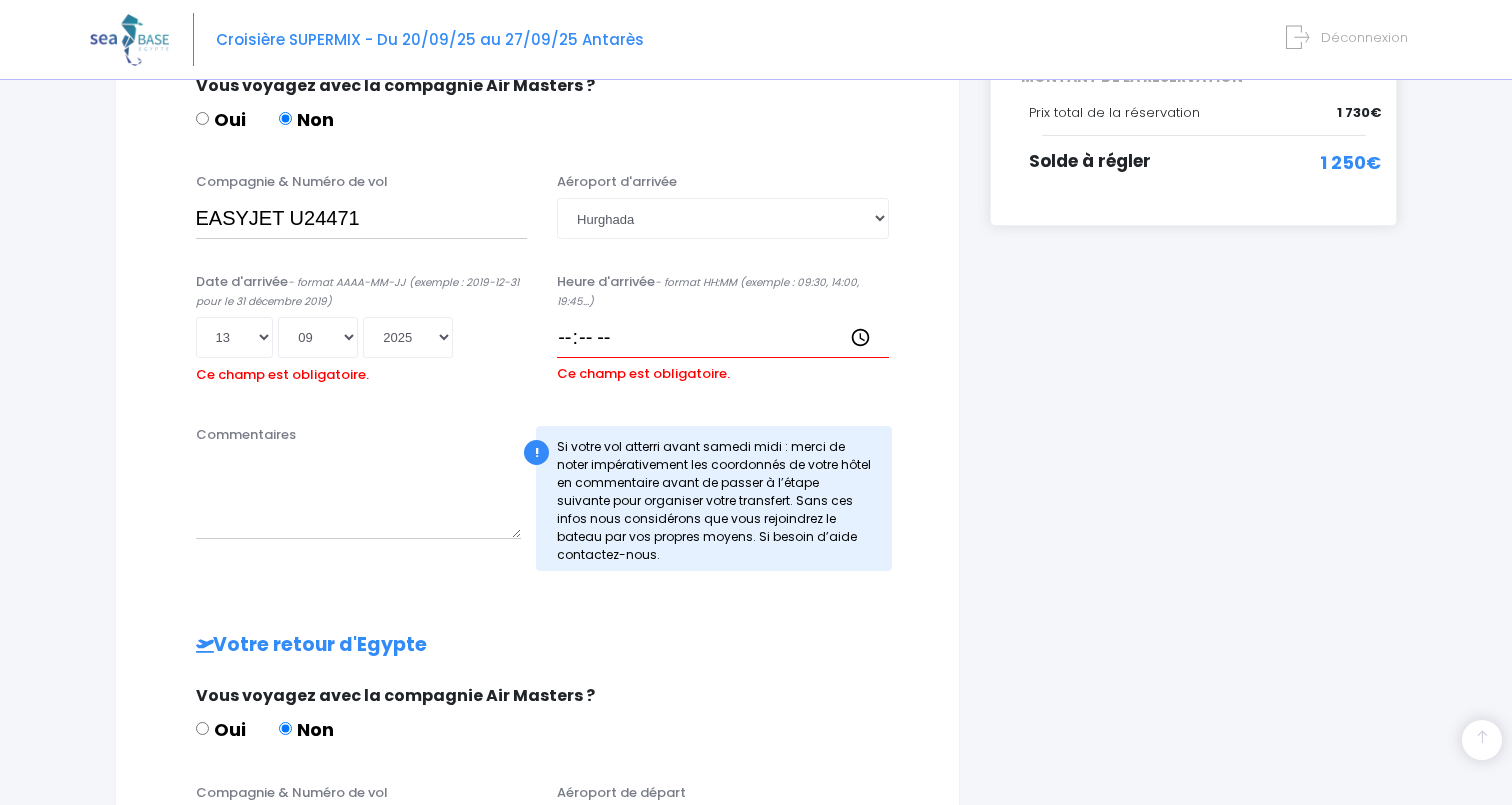 click on "Votre arrivée en Egypte
Vous voyagez avec la compagnie Air Masters ?
Oui
Non
Compagnie & Numéro de vol
EASYJET U24471
Aéroport d'arrivée Choisir un aéroport Hurghada Jour 01" at bounding box center [537, 602] 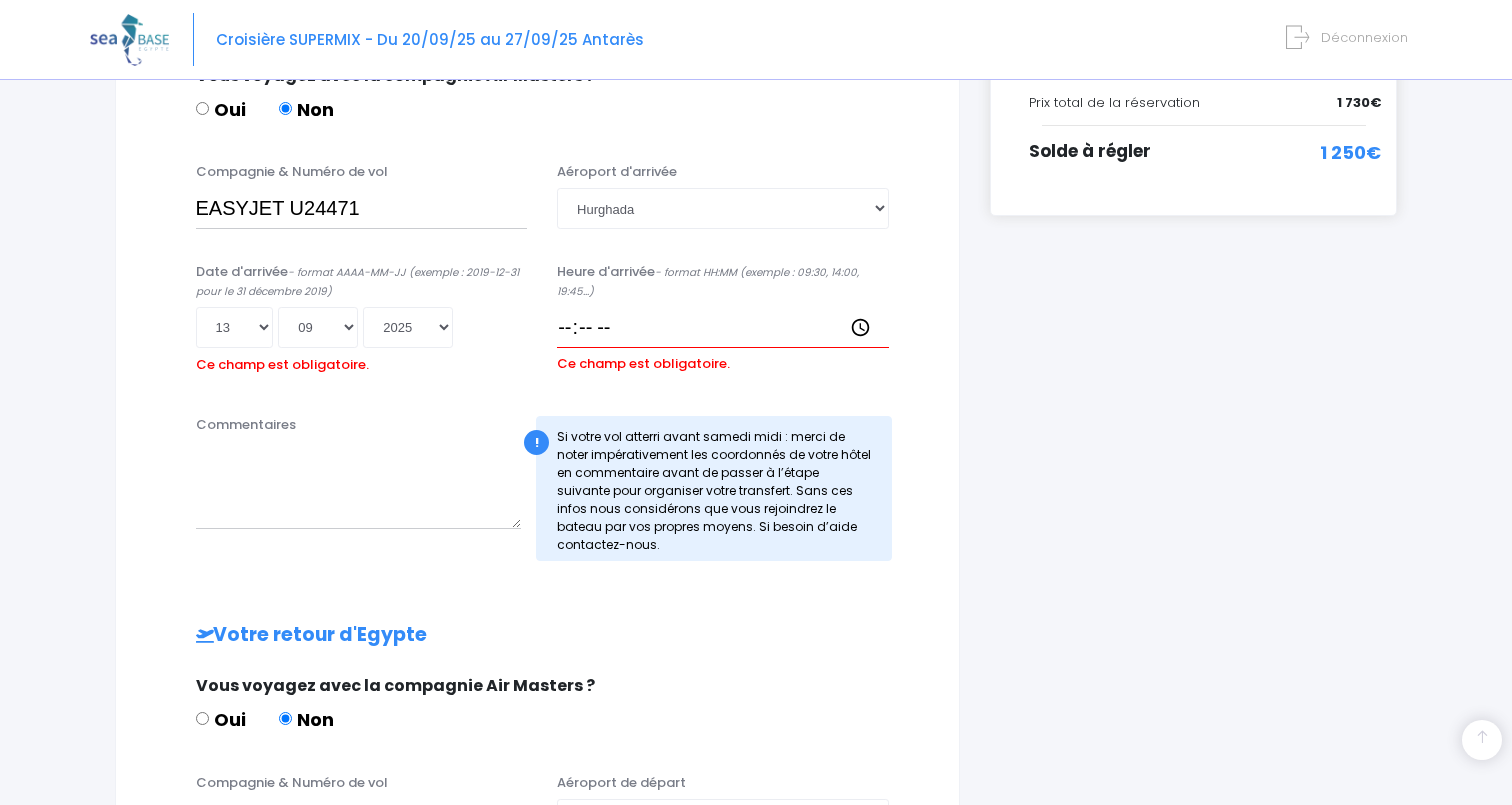 scroll, scrollTop: 408, scrollLeft: 0, axis: vertical 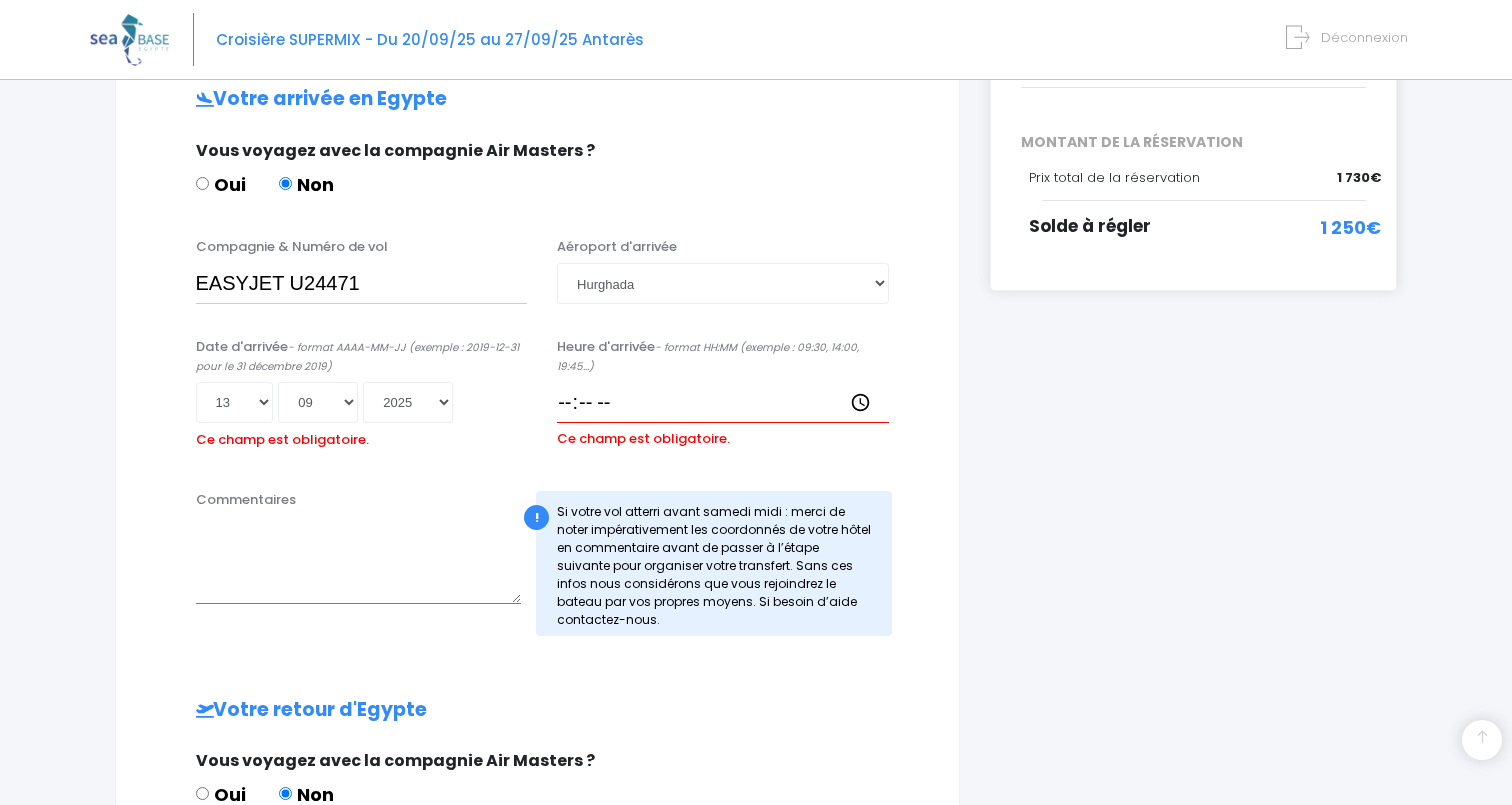 click on "Commentaires" at bounding box center (359, 560) 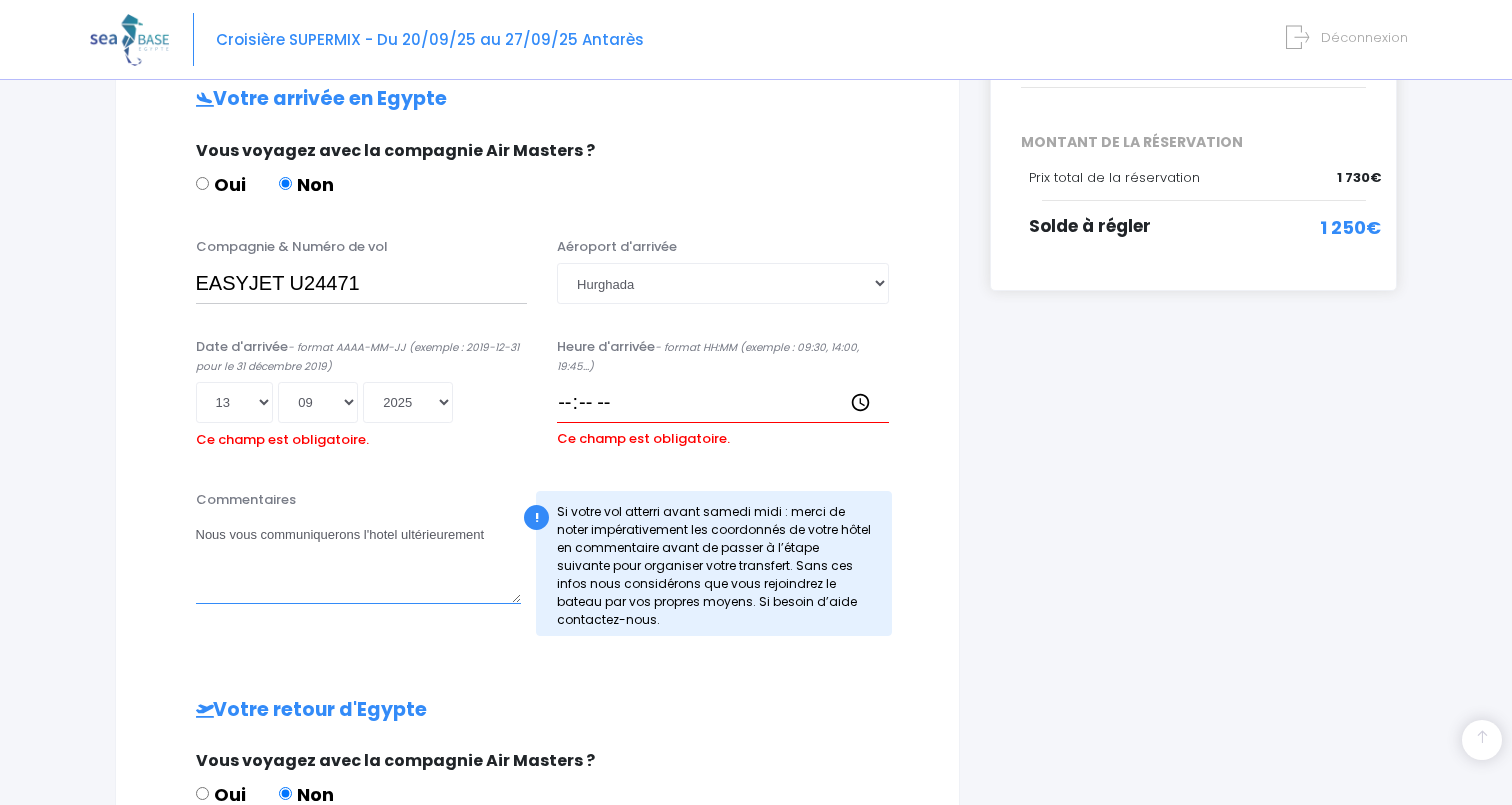 type on "Nous vous communiquerons l'hotel ultérieurement" 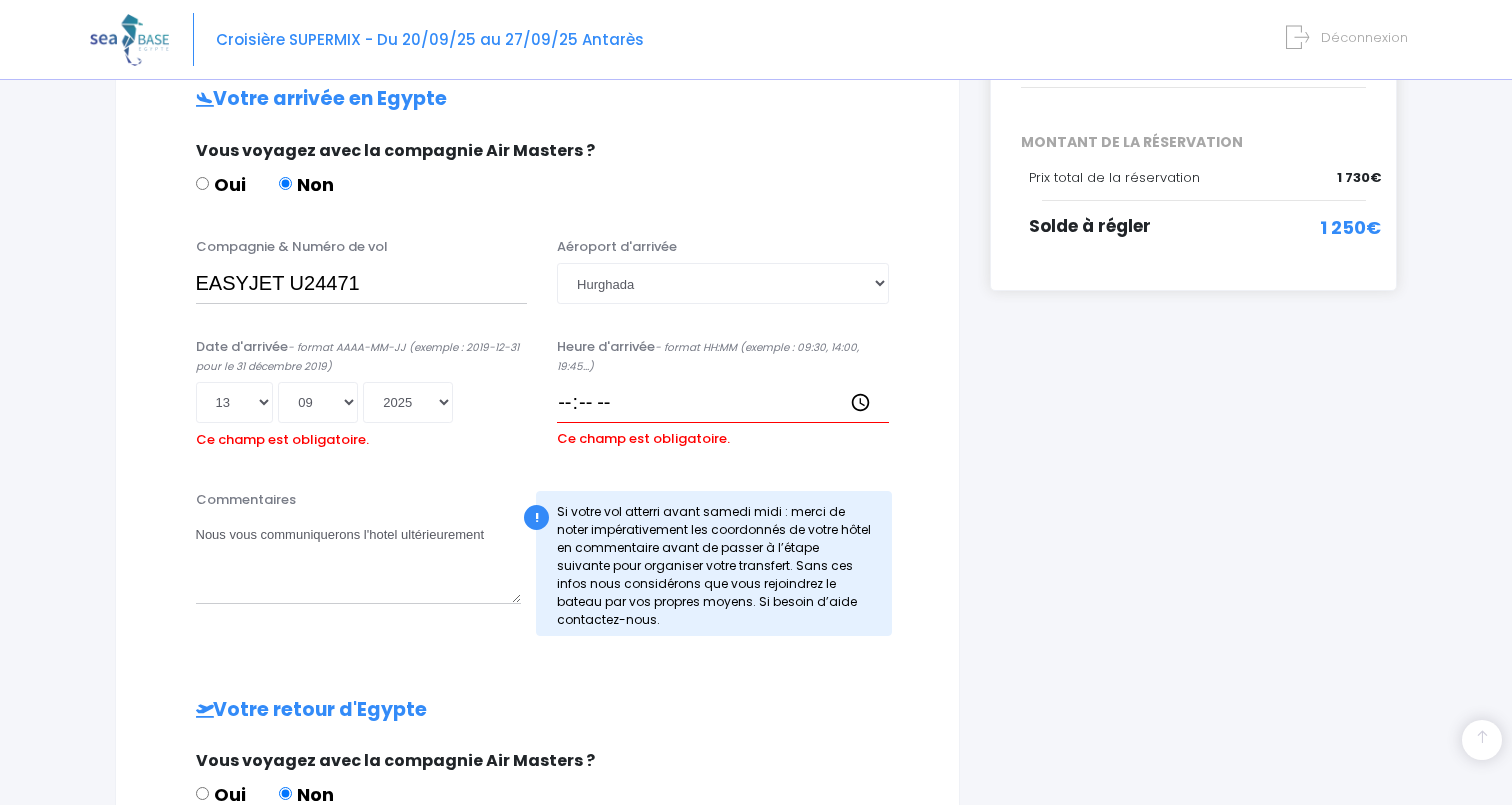 click on "Heure d'arrivée  - format HH:MM (exemple : 09:30, 14:00, 19:45...)
Ce champ est obligatoire." at bounding box center [723, 396] 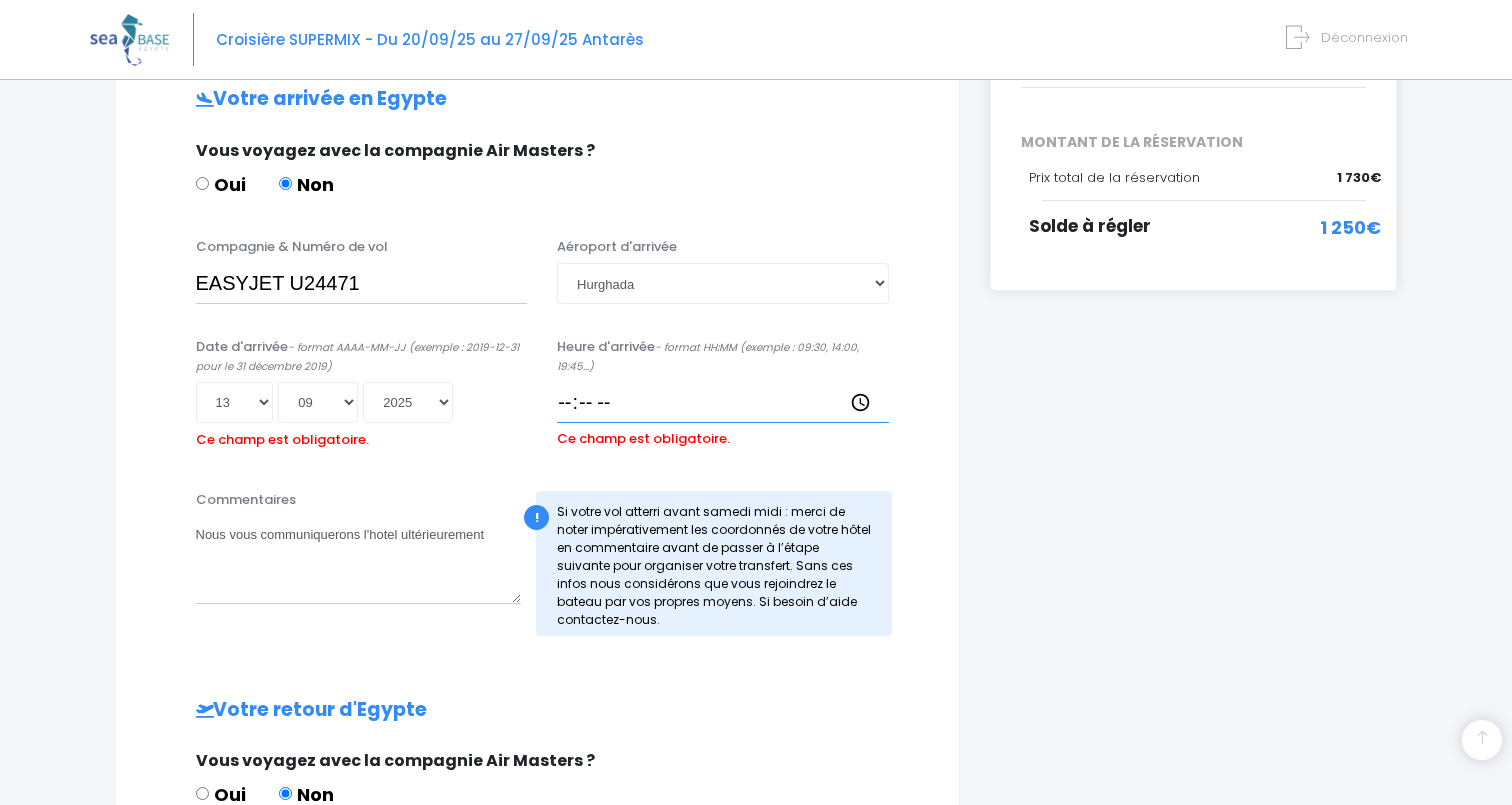 click on "Heure d'arrivée  - format HH:MM (exemple : 09:30, 14:00, 19:45...)" at bounding box center (723, 402) 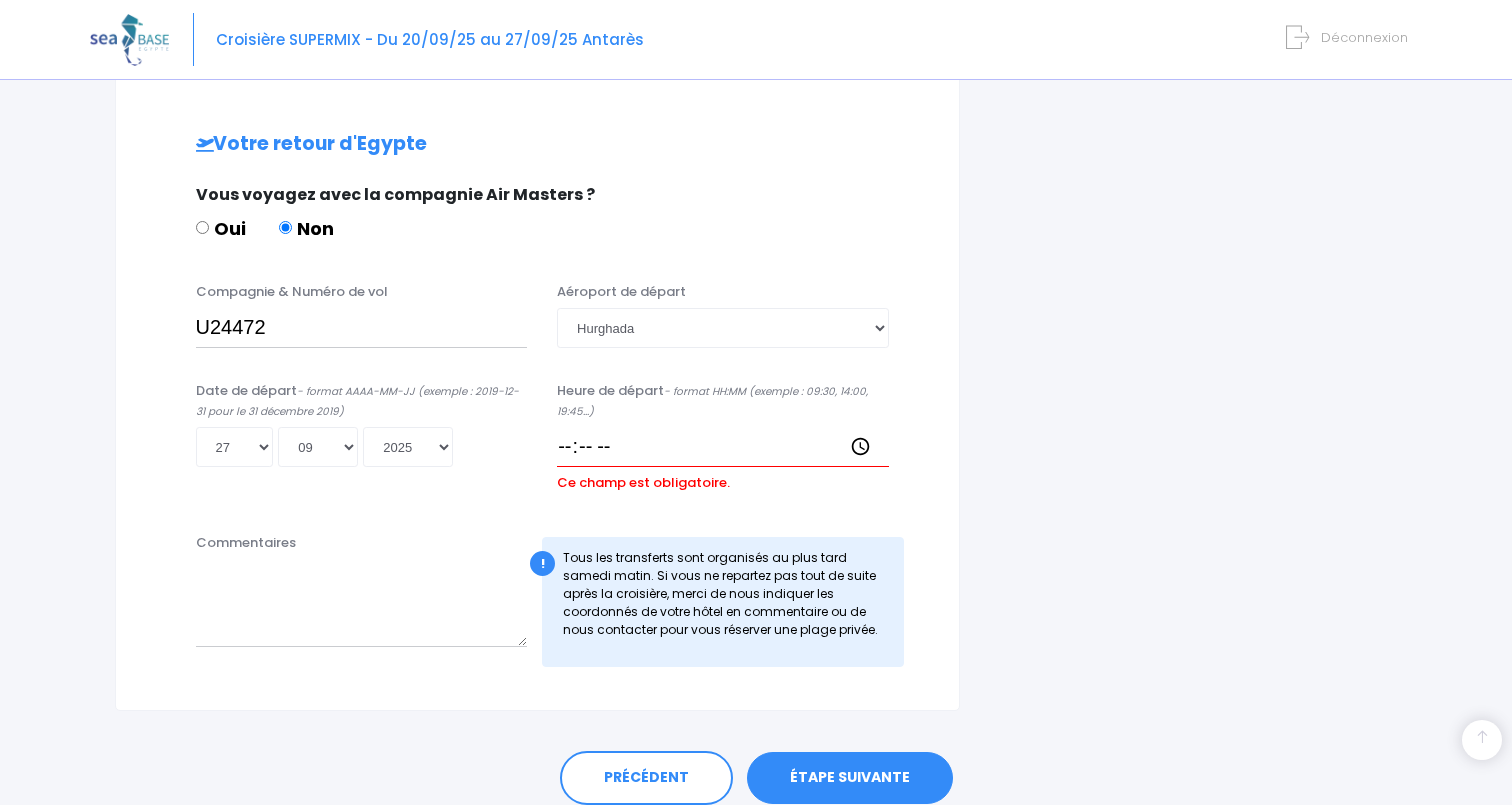 scroll, scrollTop: 979, scrollLeft: 0, axis: vertical 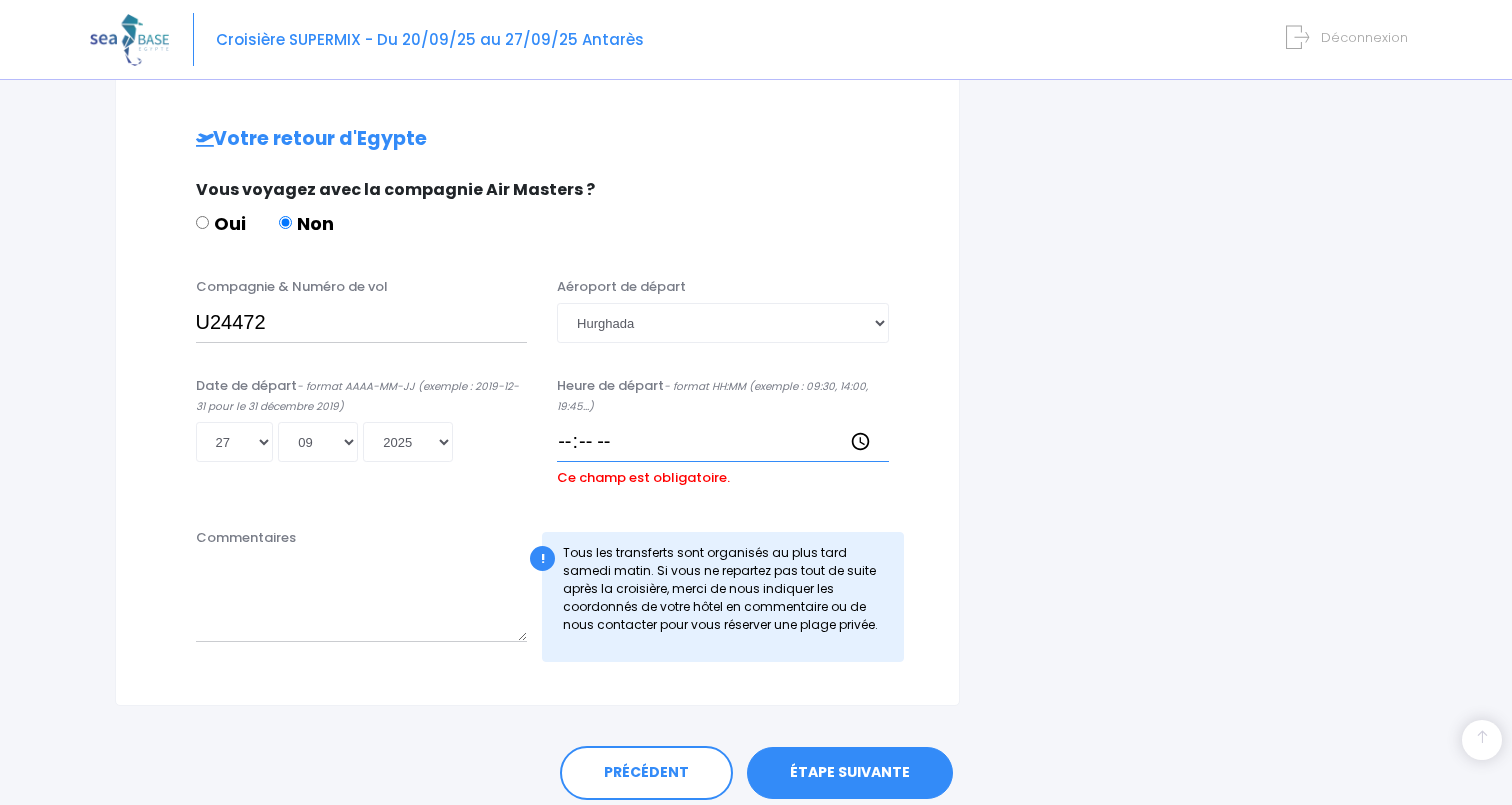 click on "Heure de départ  - format HH:MM (exemple : 09:30, 14:00, 19:45...)" at bounding box center [723, 442] 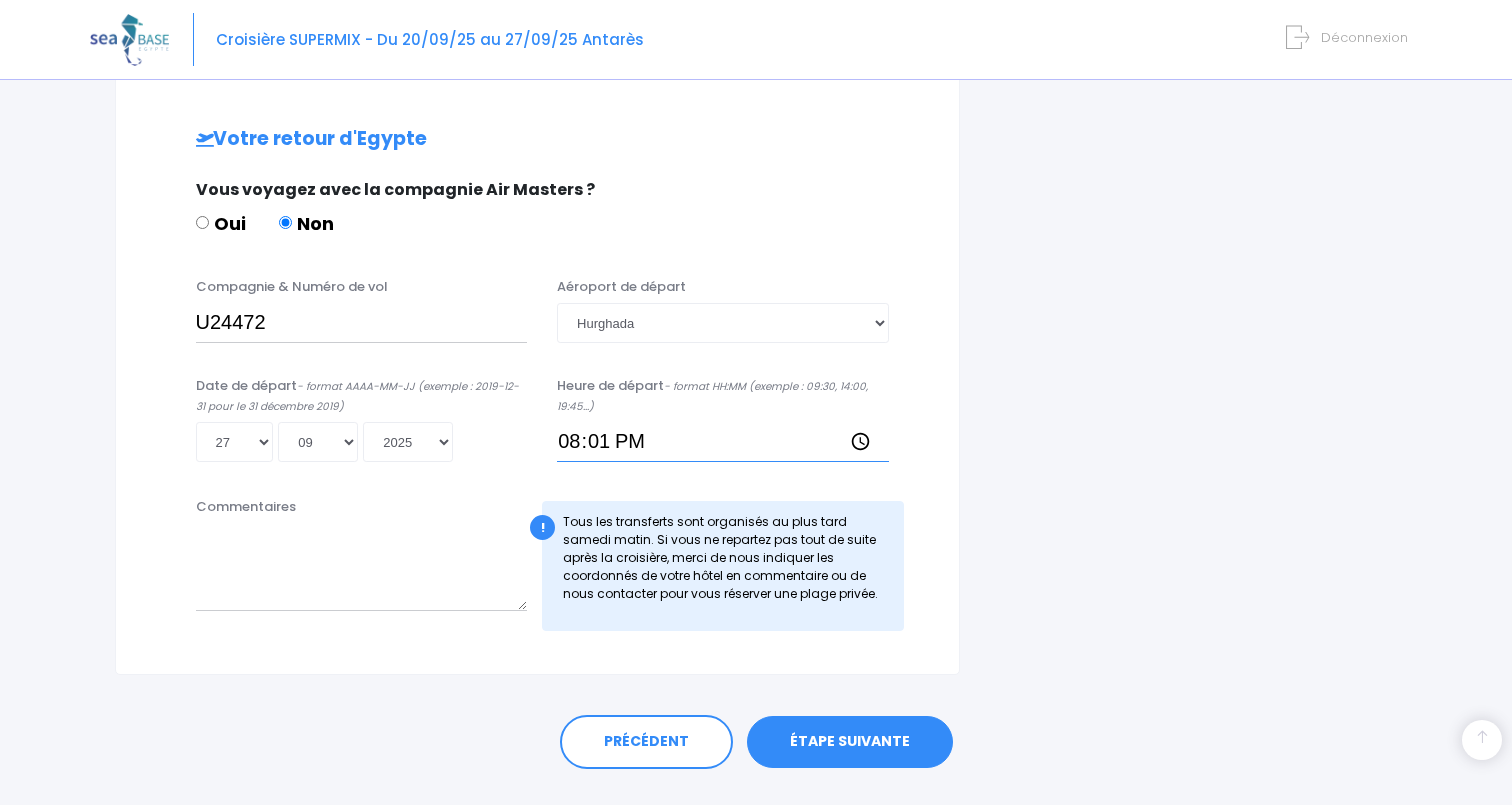 type on "20:15" 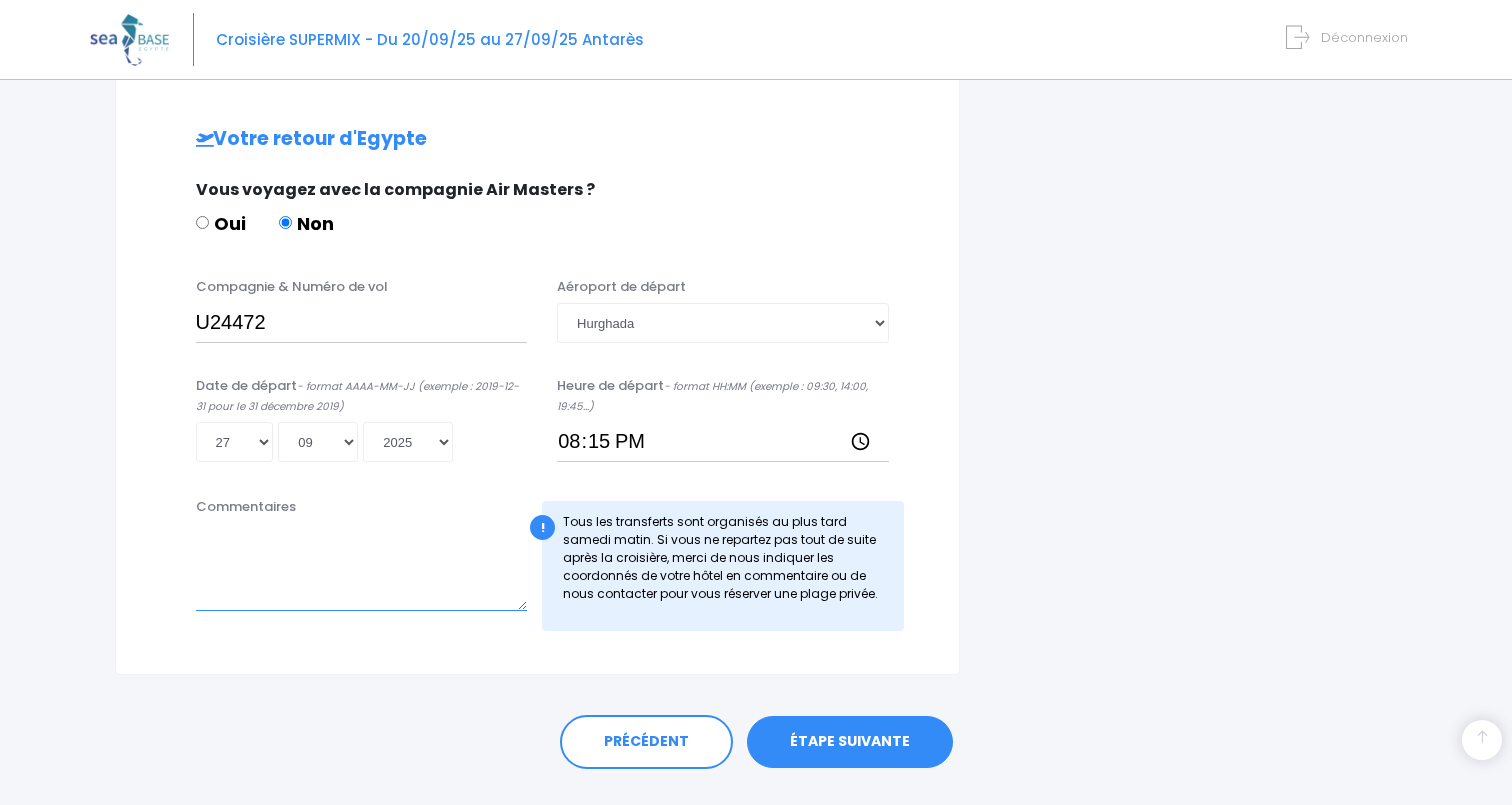 click on "Commentaires" at bounding box center [362, 567] 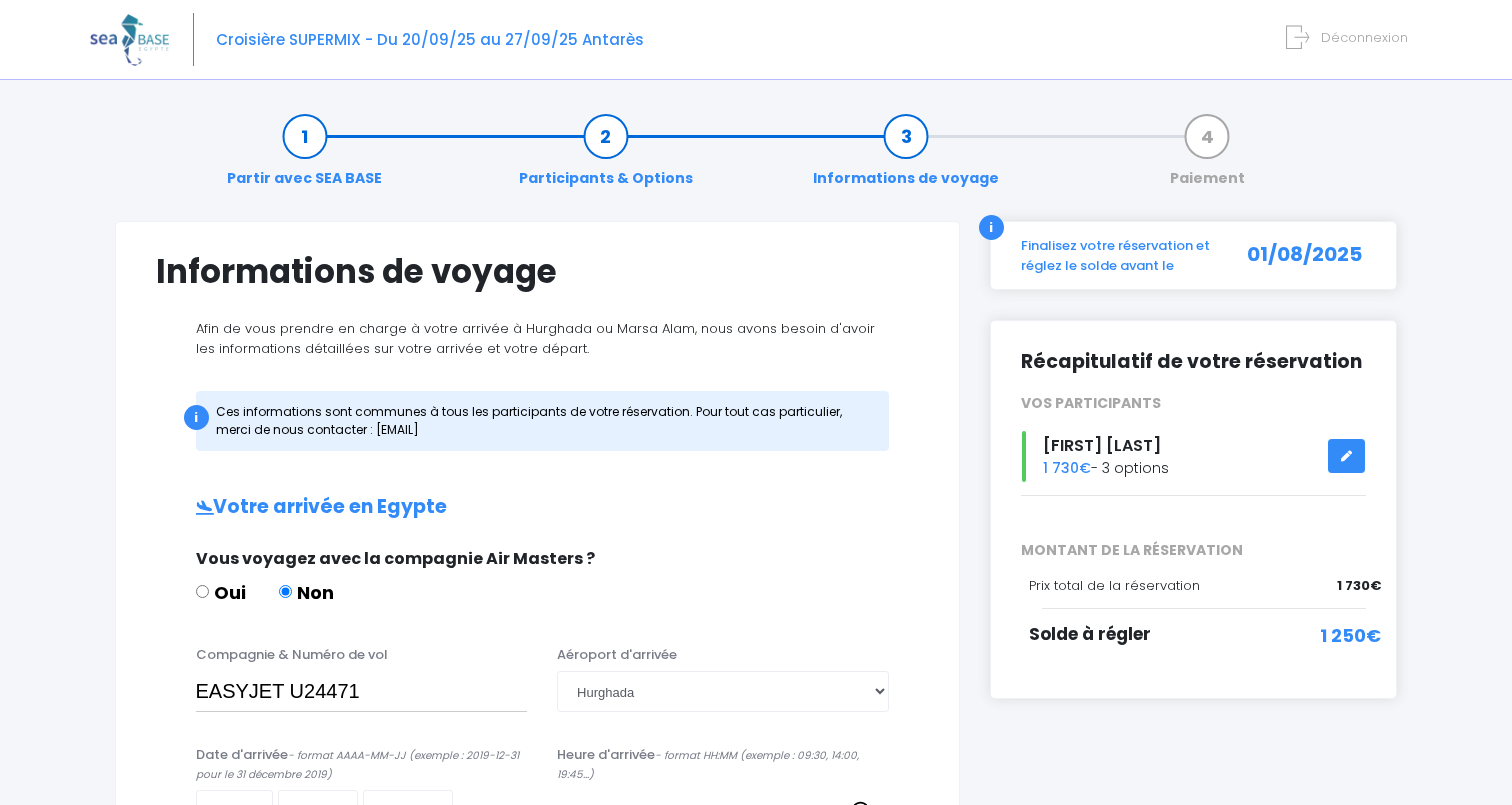 scroll, scrollTop: 0, scrollLeft: 0, axis: both 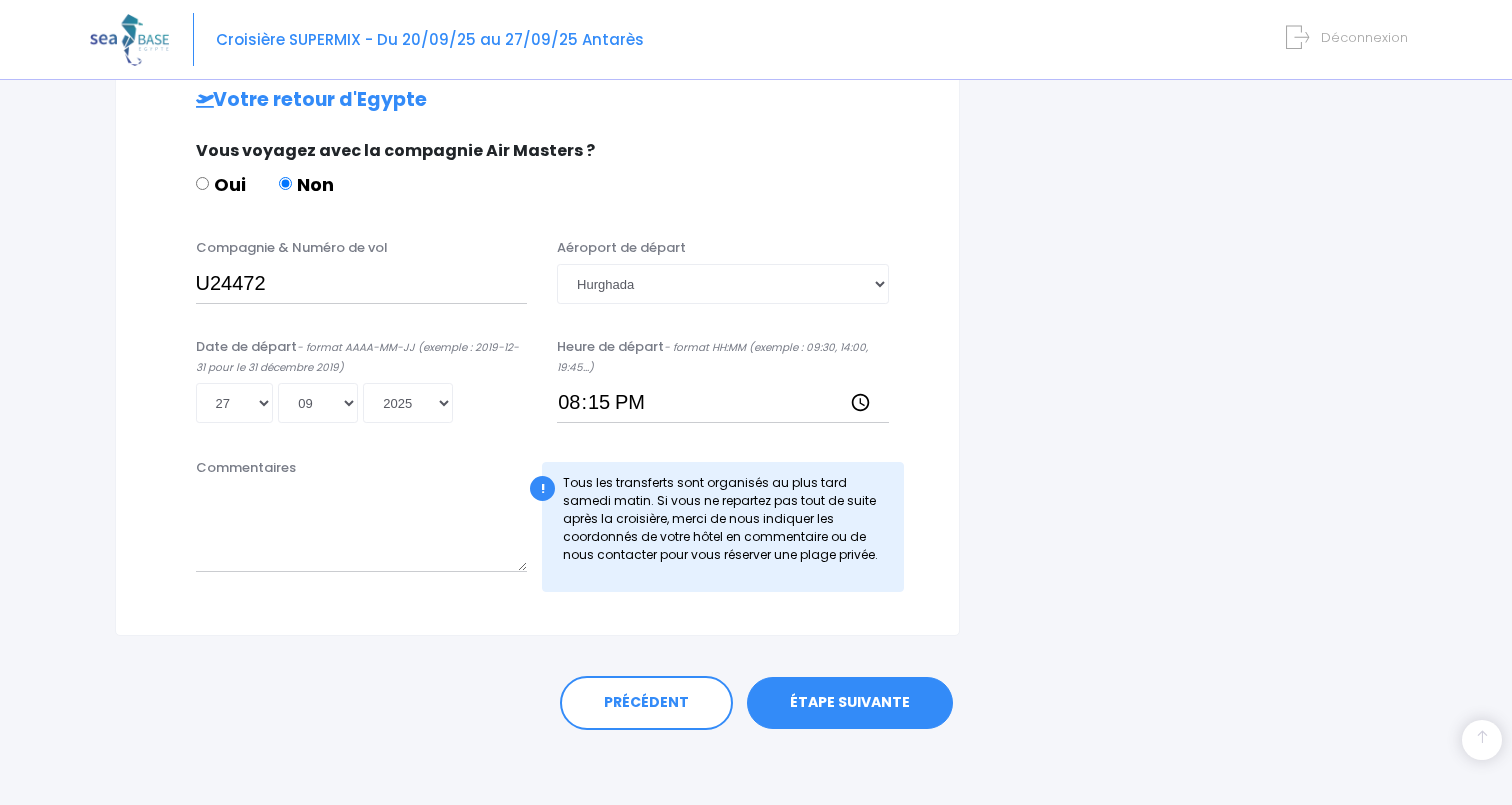click on "ÉTAPE SUIVANTE" at bounding box center (850, 703) 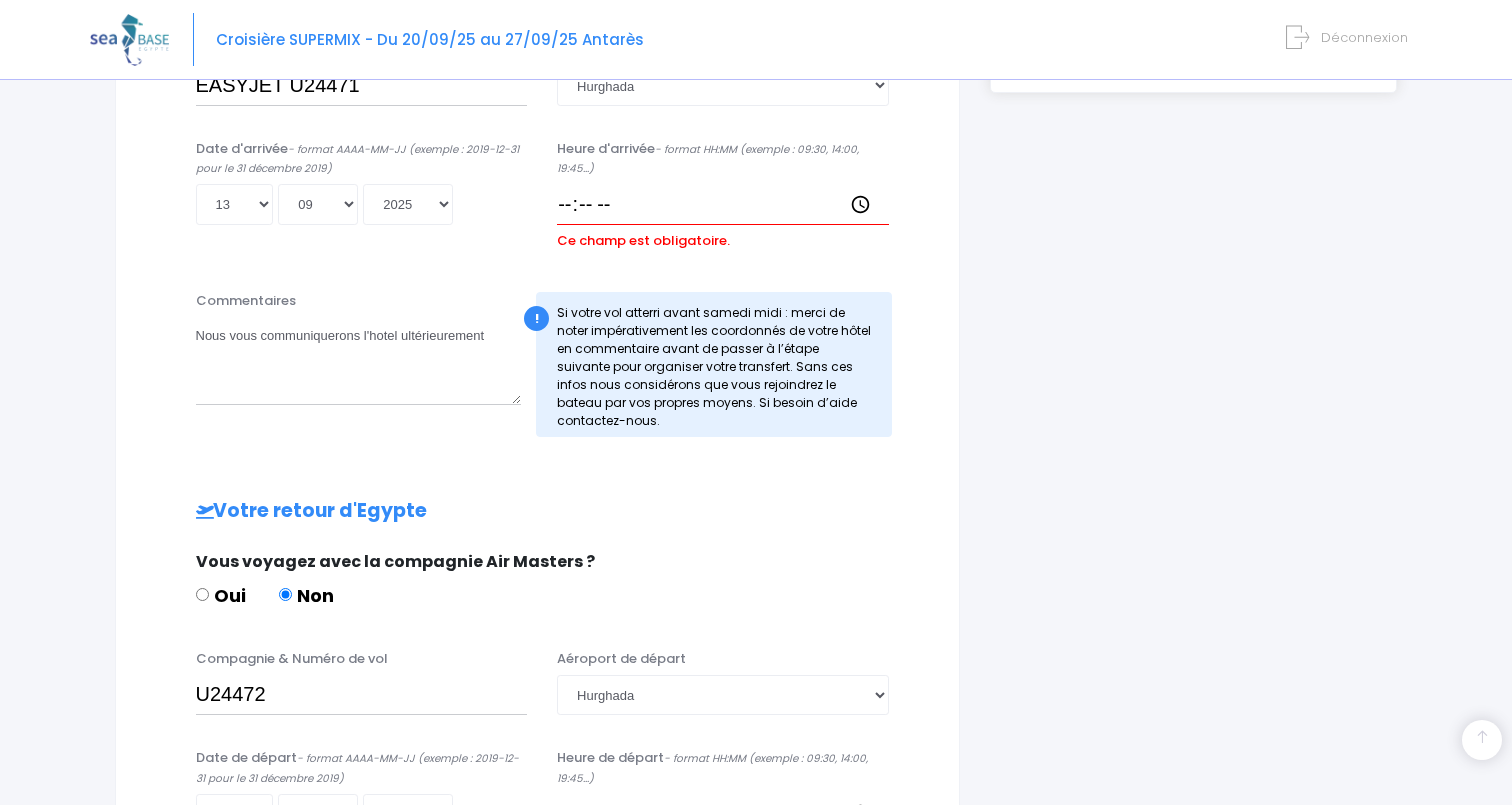scroll, scrollTop: 589, scrollLeft: 0, axis: vertical 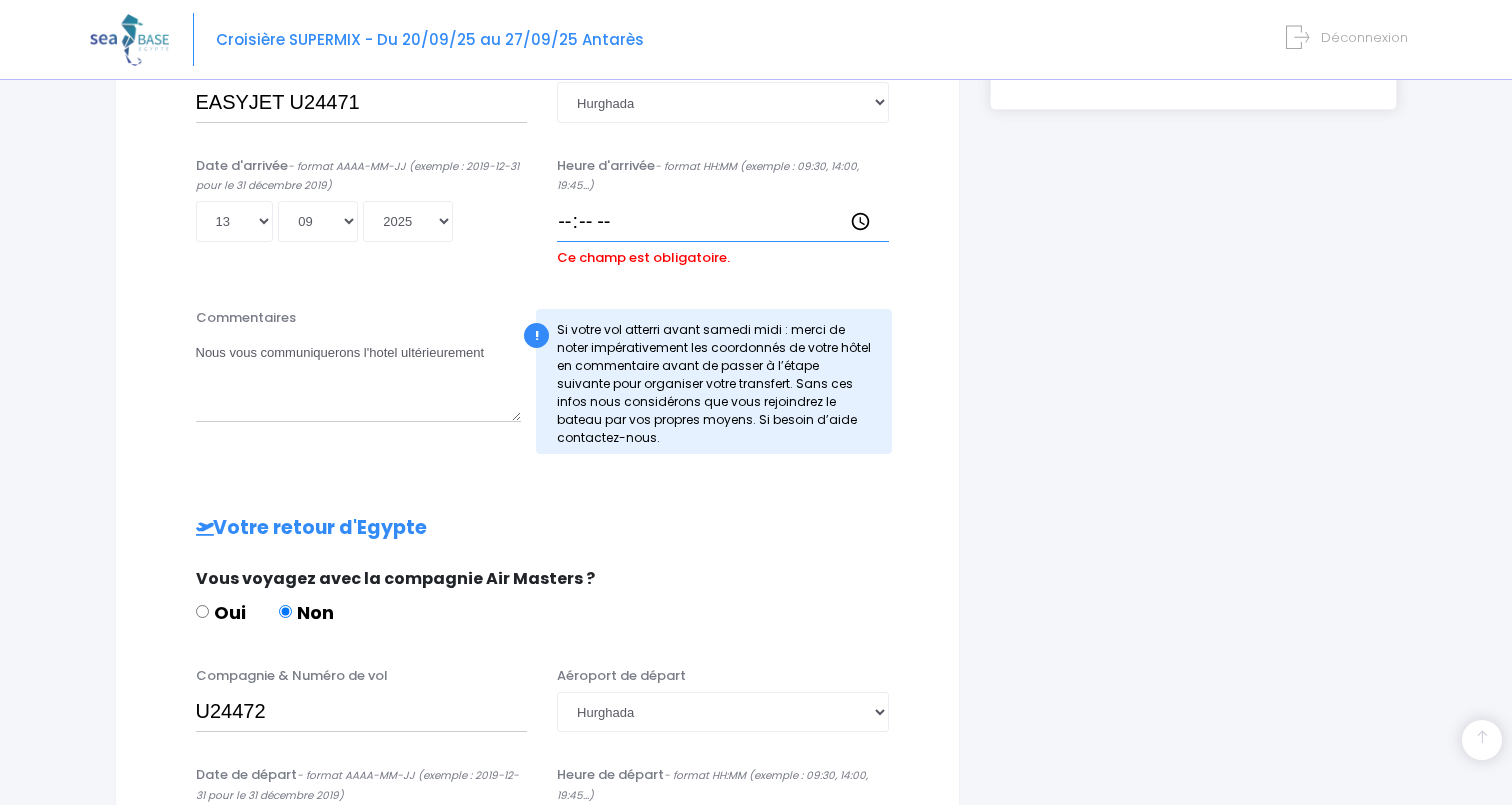 click on "Heure d'arrivée  - format HH:MM (exemple : 09:30, 14:00, 19:45...)" at bounding box center (723, 221) 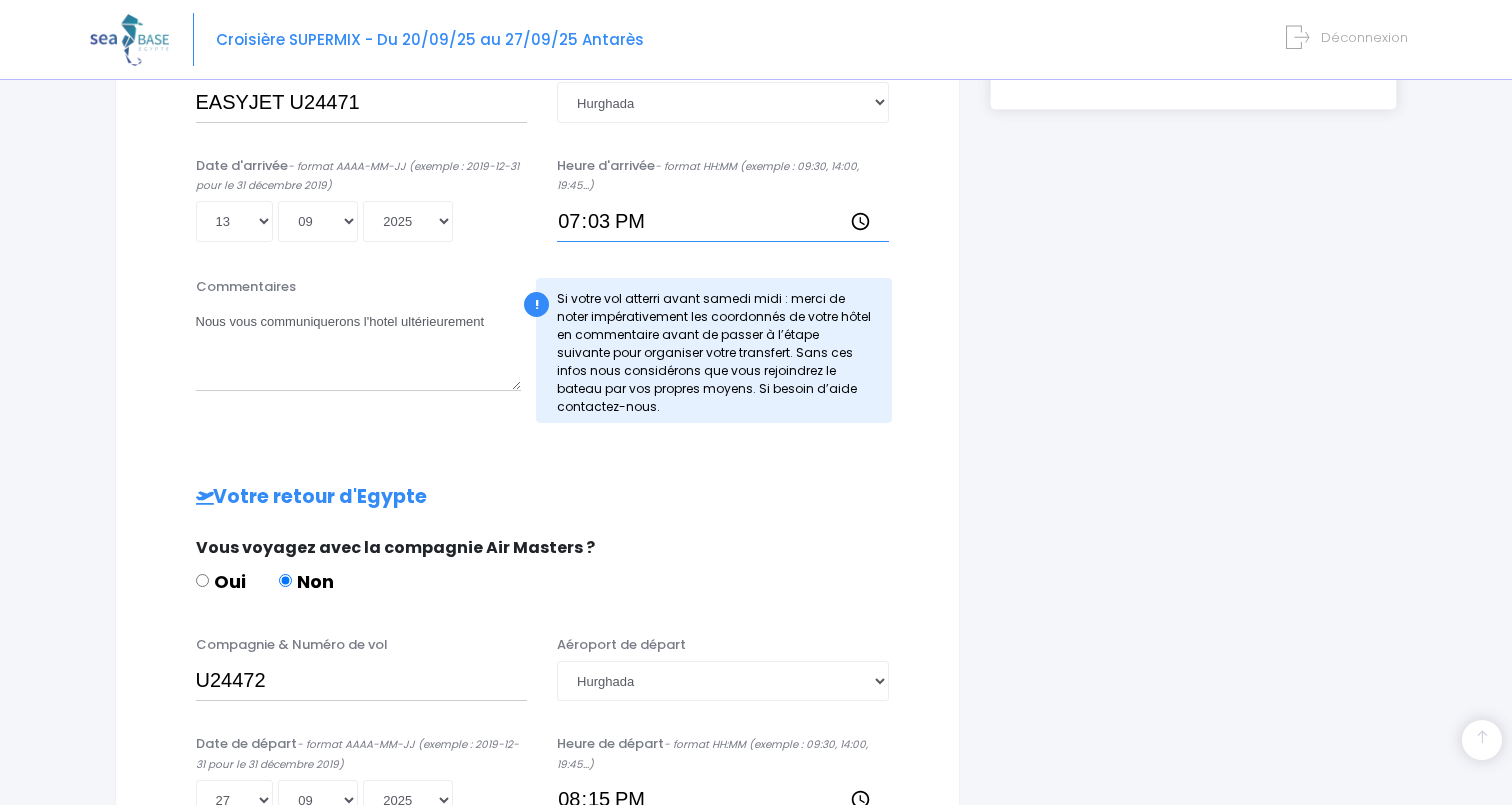 type on "19:30" 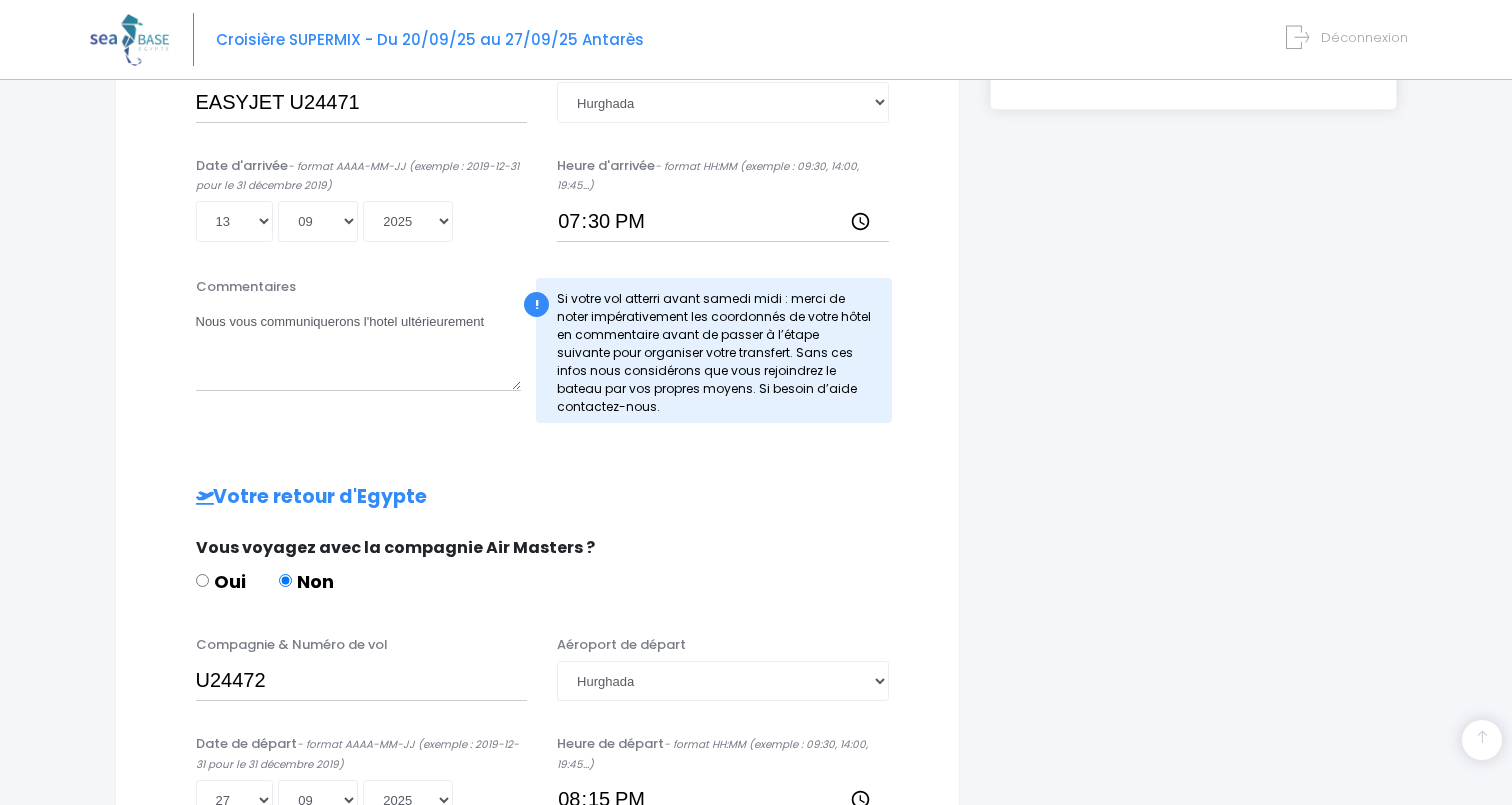 click on "Votre arrivée en Egypte
Vous voyagez avec la compagnie Air Masters ?
Oui
Non
Compagnie & Numéro de vol
EASYJET U24471
Aéroport d'arrivée Choisir un aéroport Hurghada Jour 01" at bounding box center (537, 454) 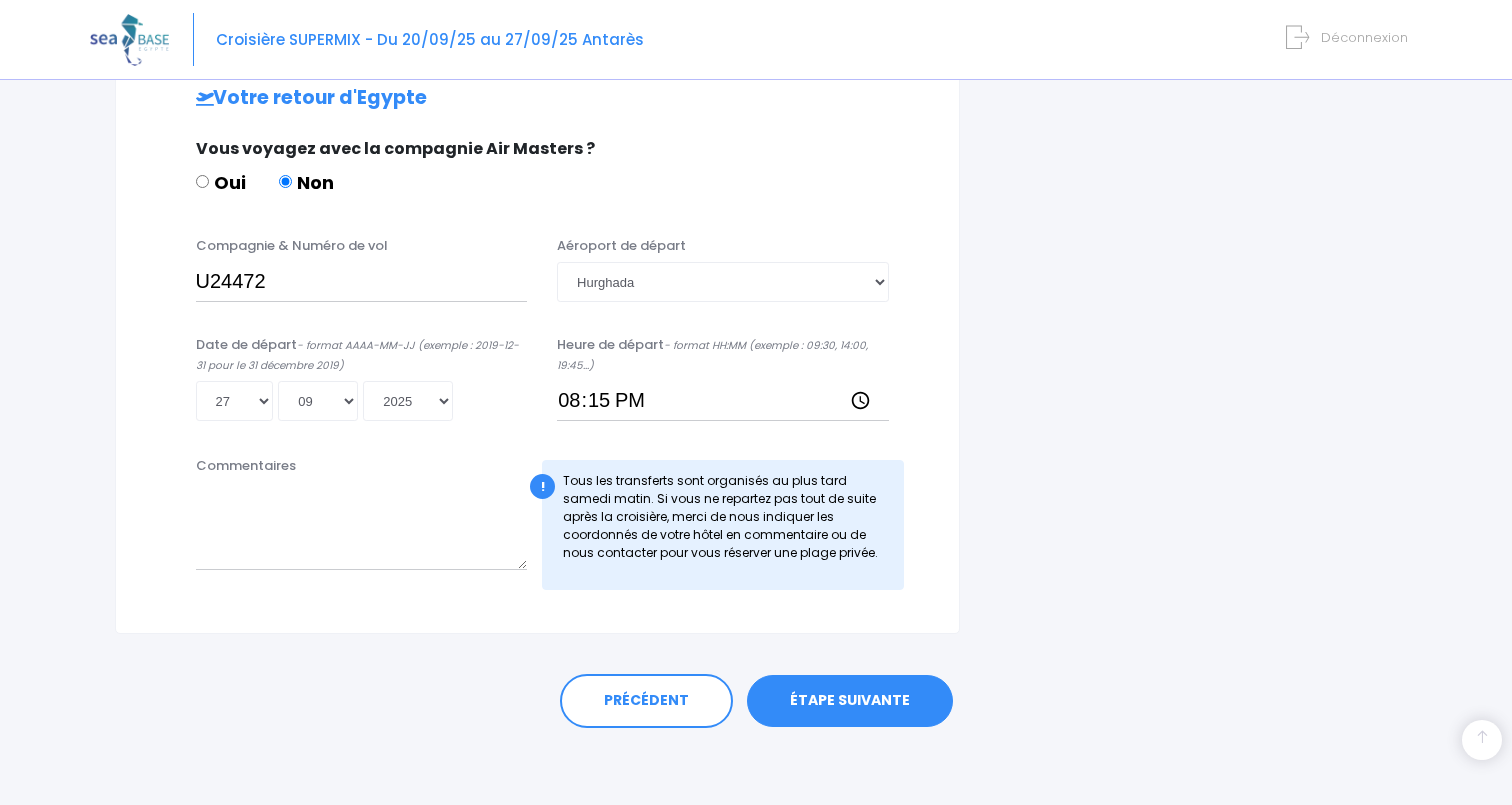 scroll, scrollTop: 987, scrollLeft: 0, axis: vertical 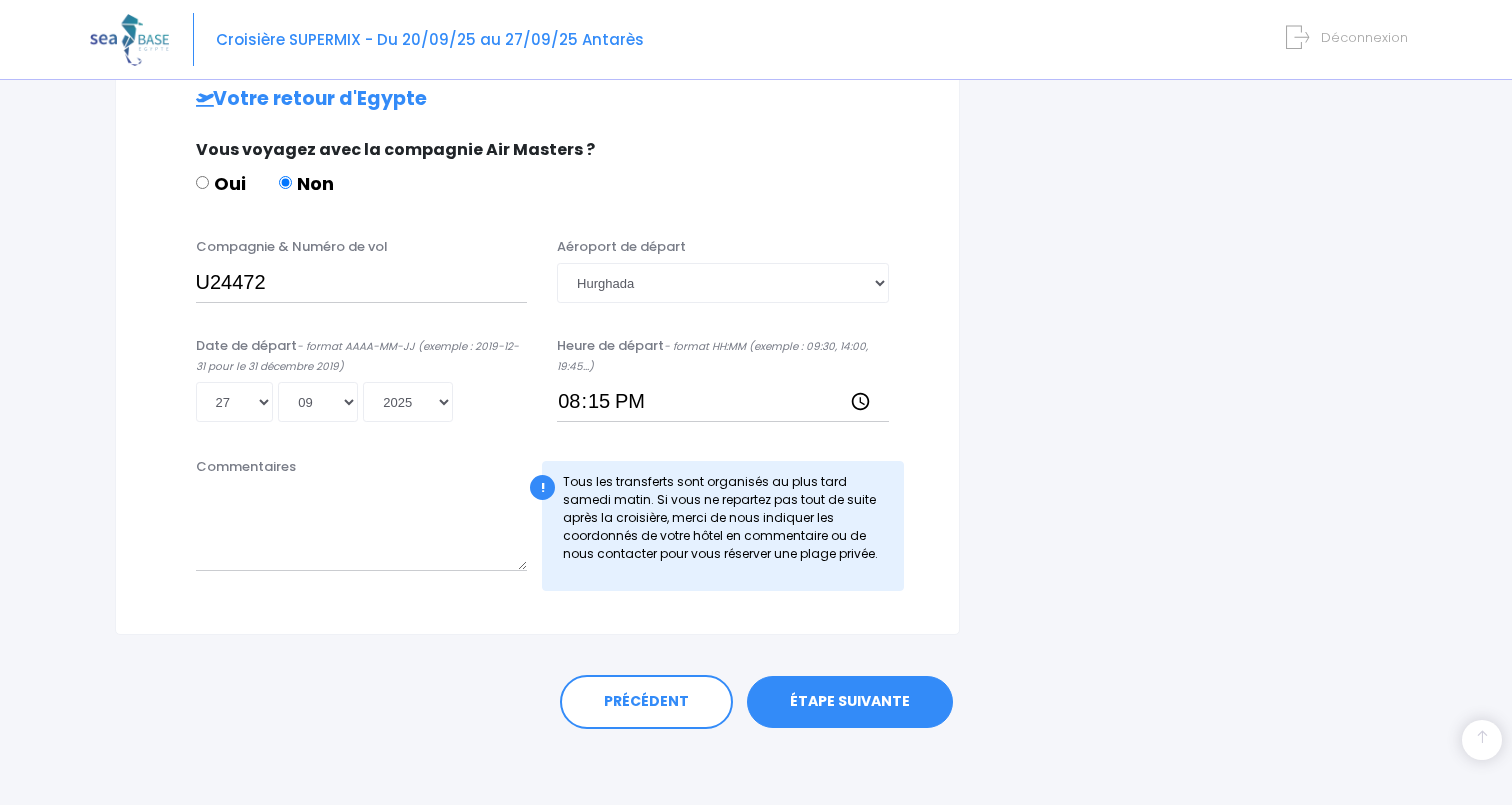 click on "ÉTAPE SUIVANTE" at bounding box center [850, 702] 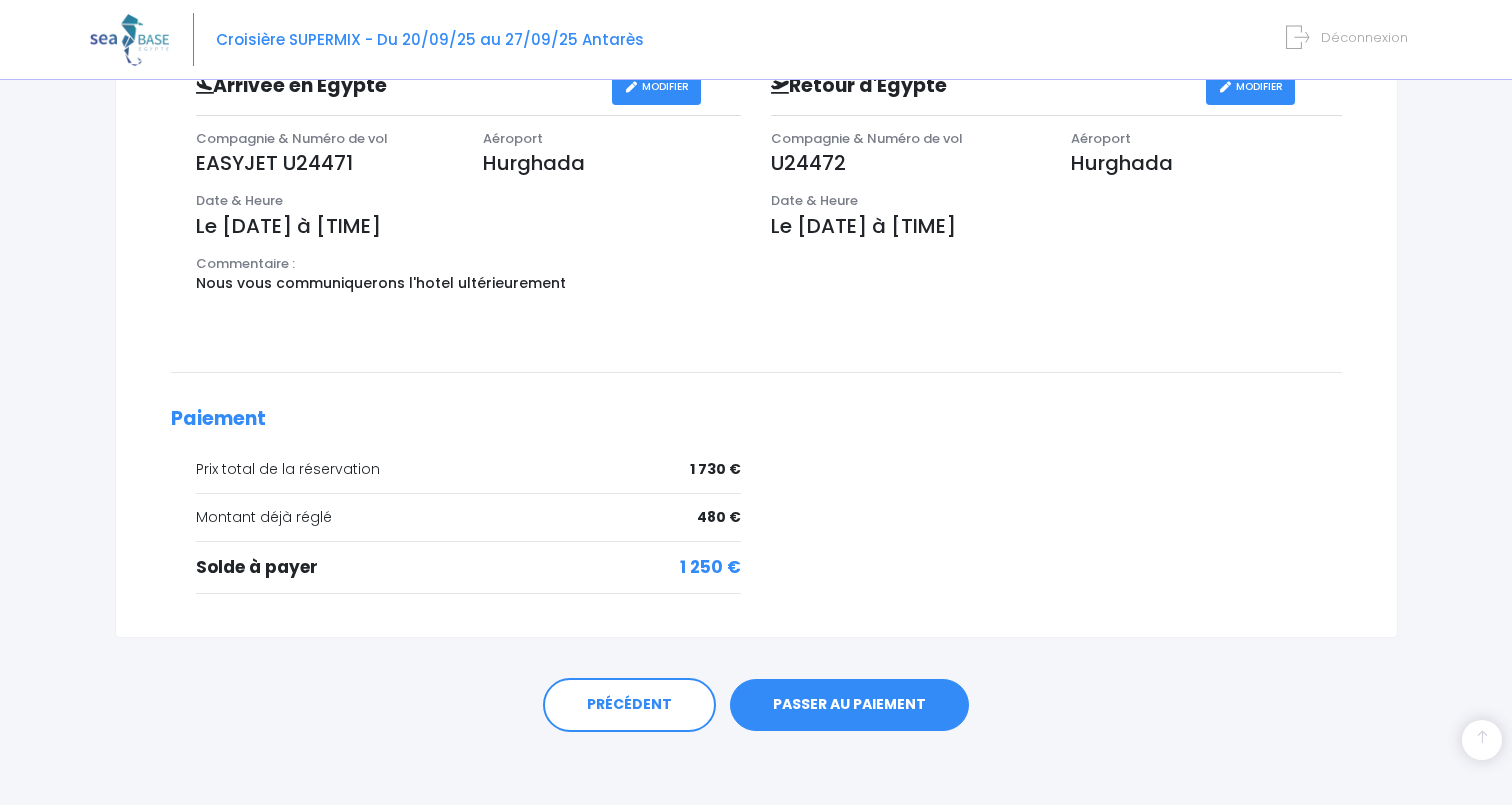 scroll, scrollTop: 647, scrollLeft: 0, axis: vertical 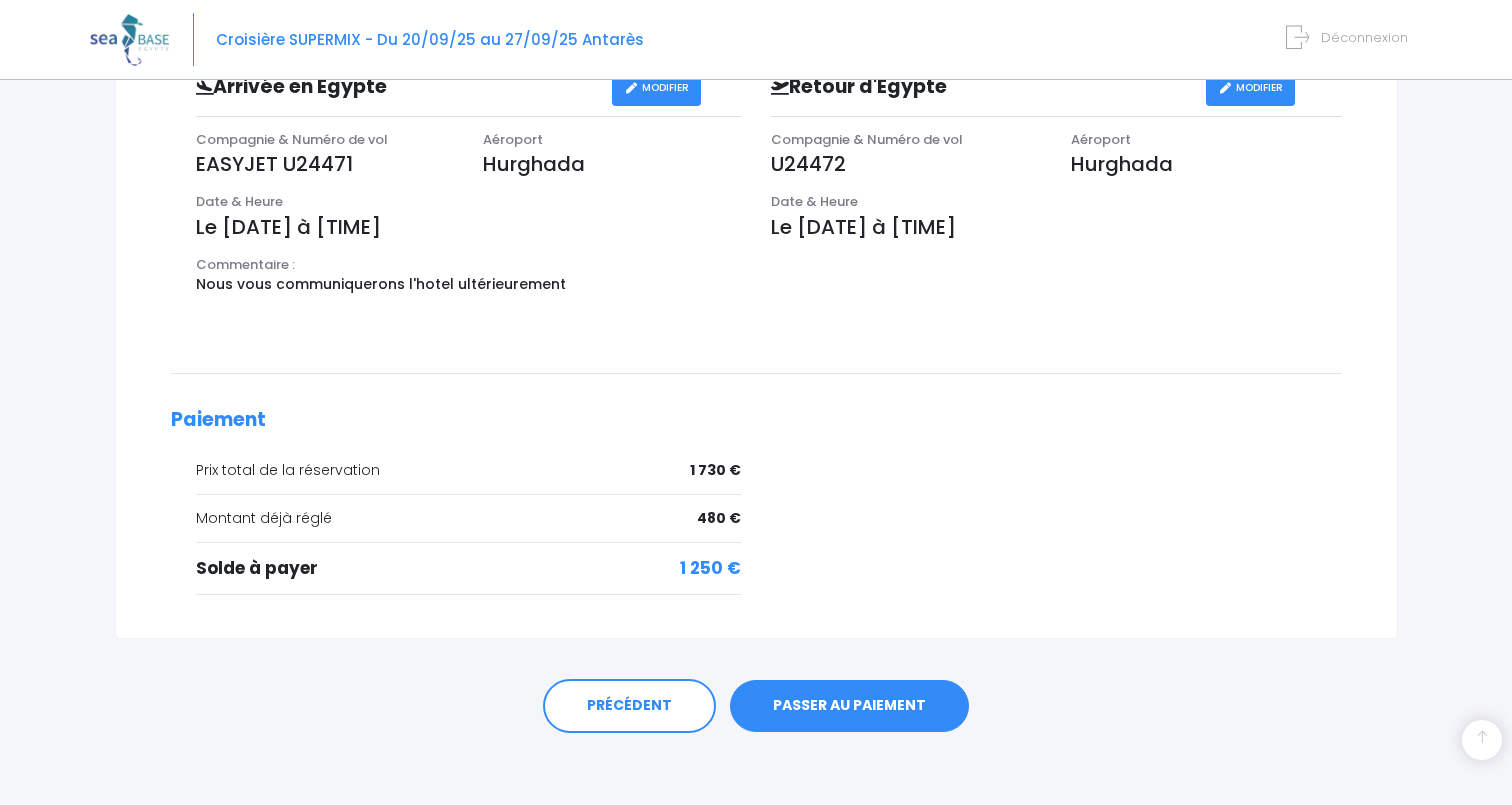click on "PASSER AU PAIEMENT" at bounding box center [849, 706] 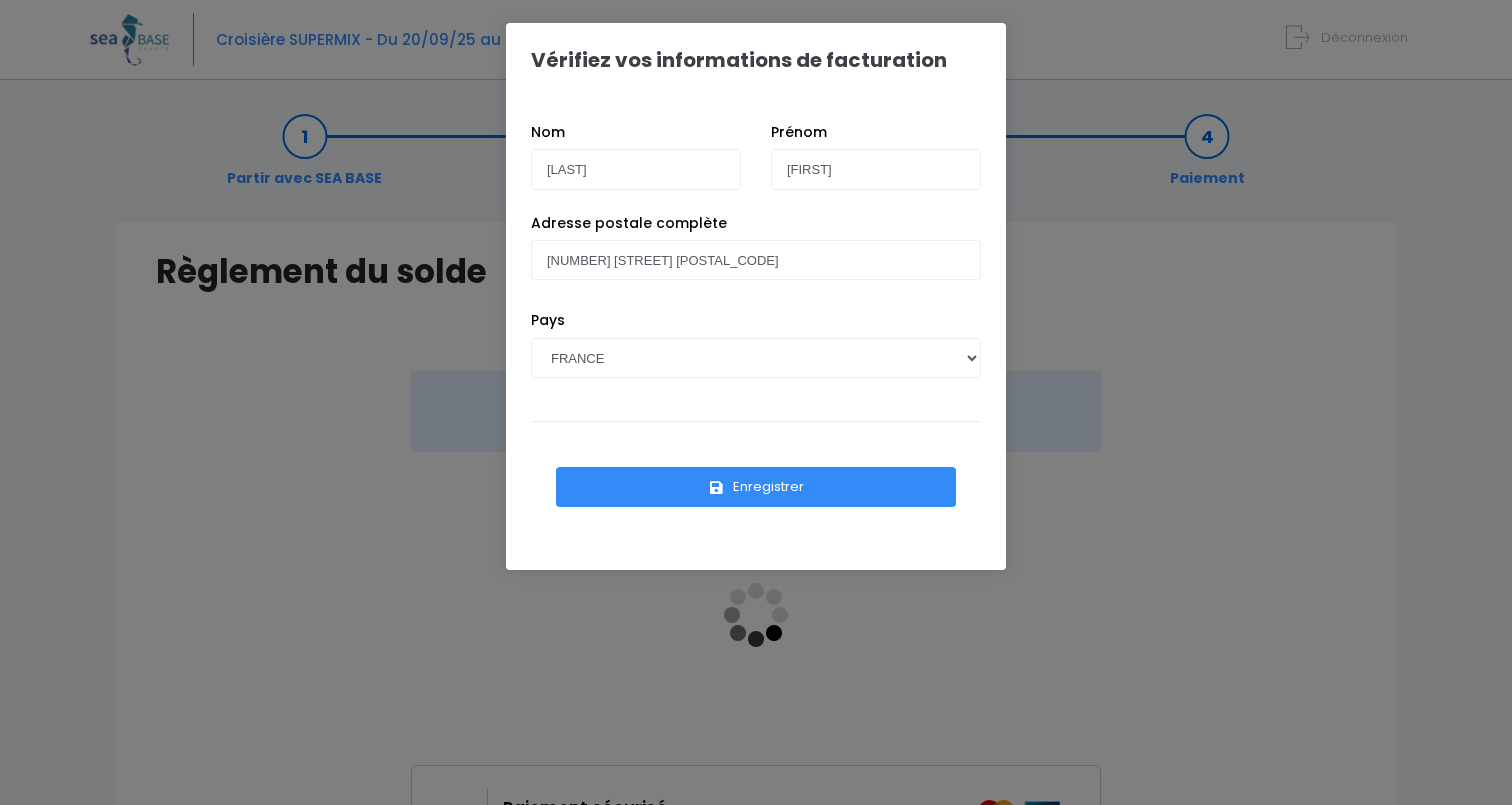 scroll, scrollTop: 0, scrollLeft: 0, axis: both 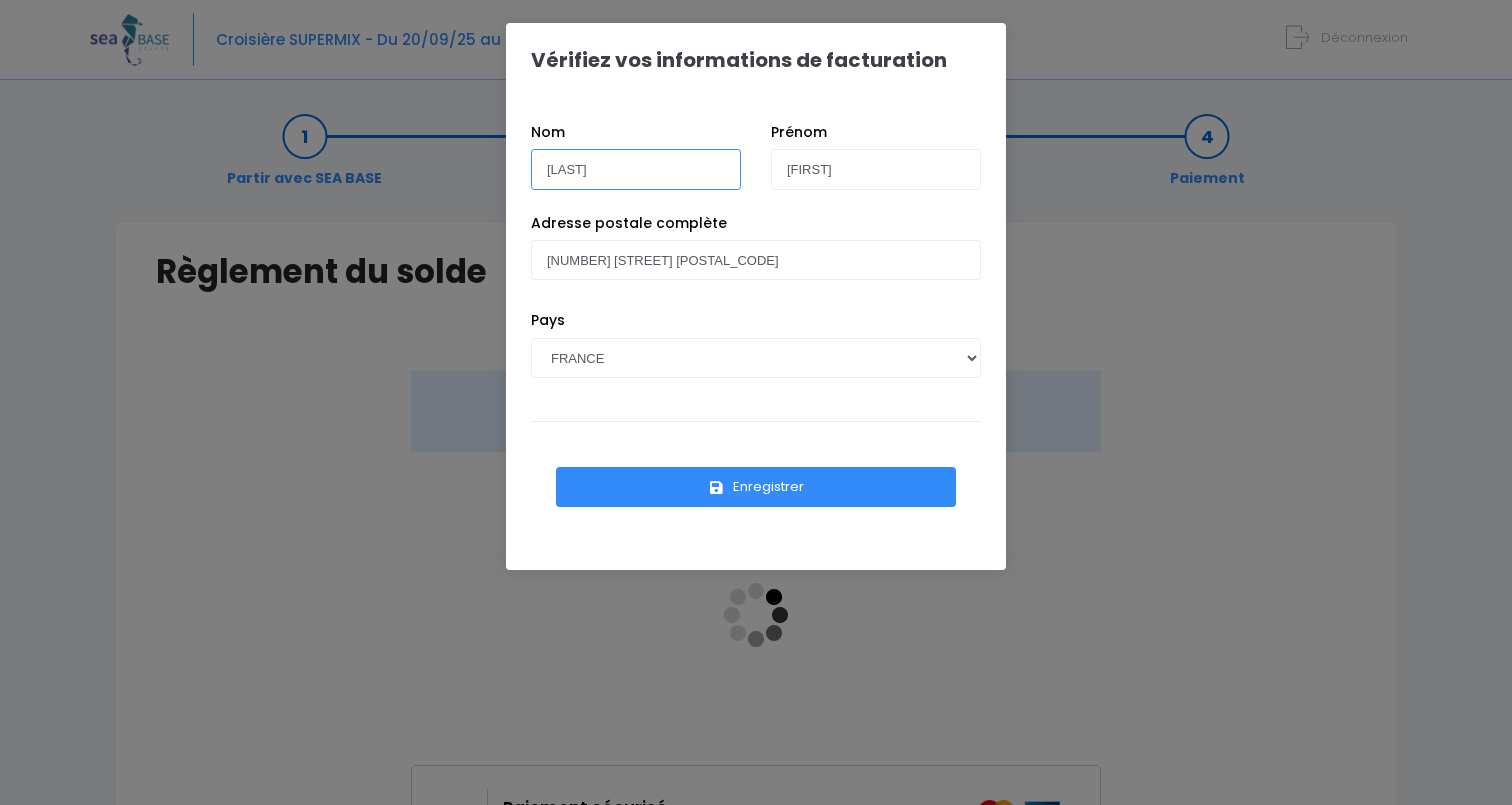 type on "Wojtinek" 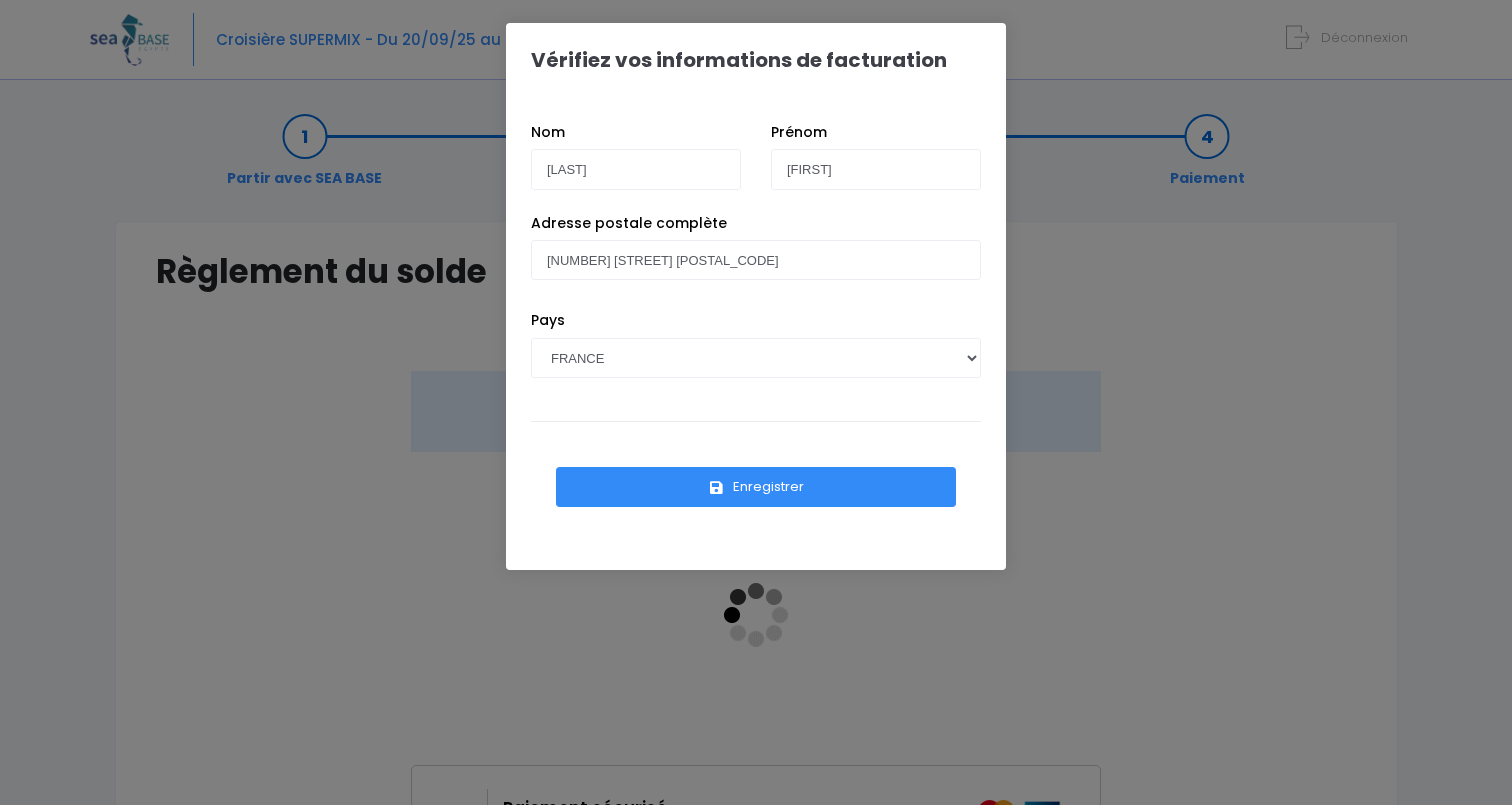click on "Pays
AFGHANISTAN
AFRIQUE DU SUD
ÅLAND, ÎLES
ALBANIE
ALGÉRIE
ALLEMAGNE
ANDORRE
ANGOLA
ANGUILLA
ANTARCTIQUE
ANTIGUA-ET-BARBUDA
ANTILLES NÉERLANDAISES ARGENTINE" at bounding box center [756, 359] 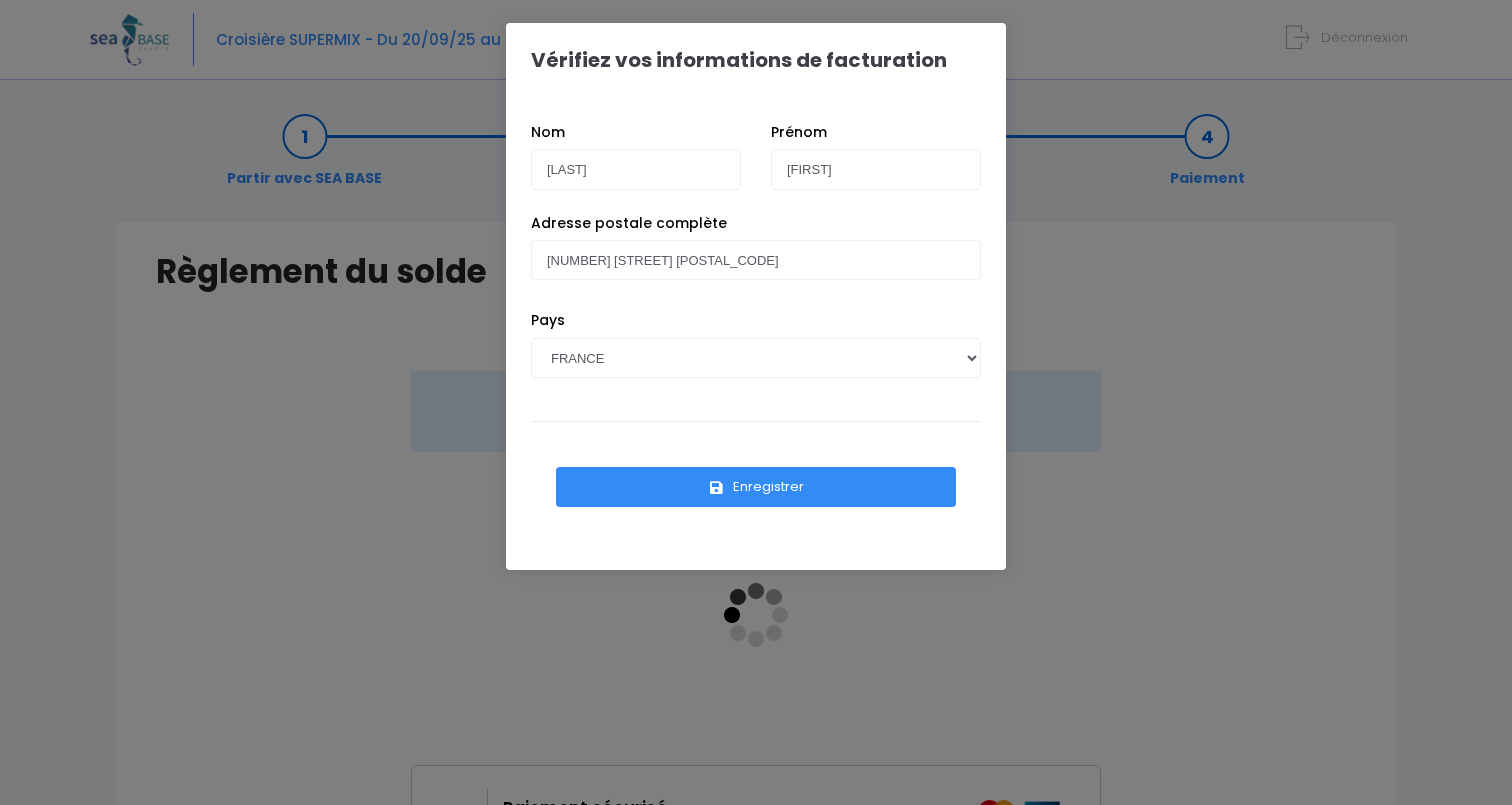 click on "Enregistrer" at bounding box center (756, 487) 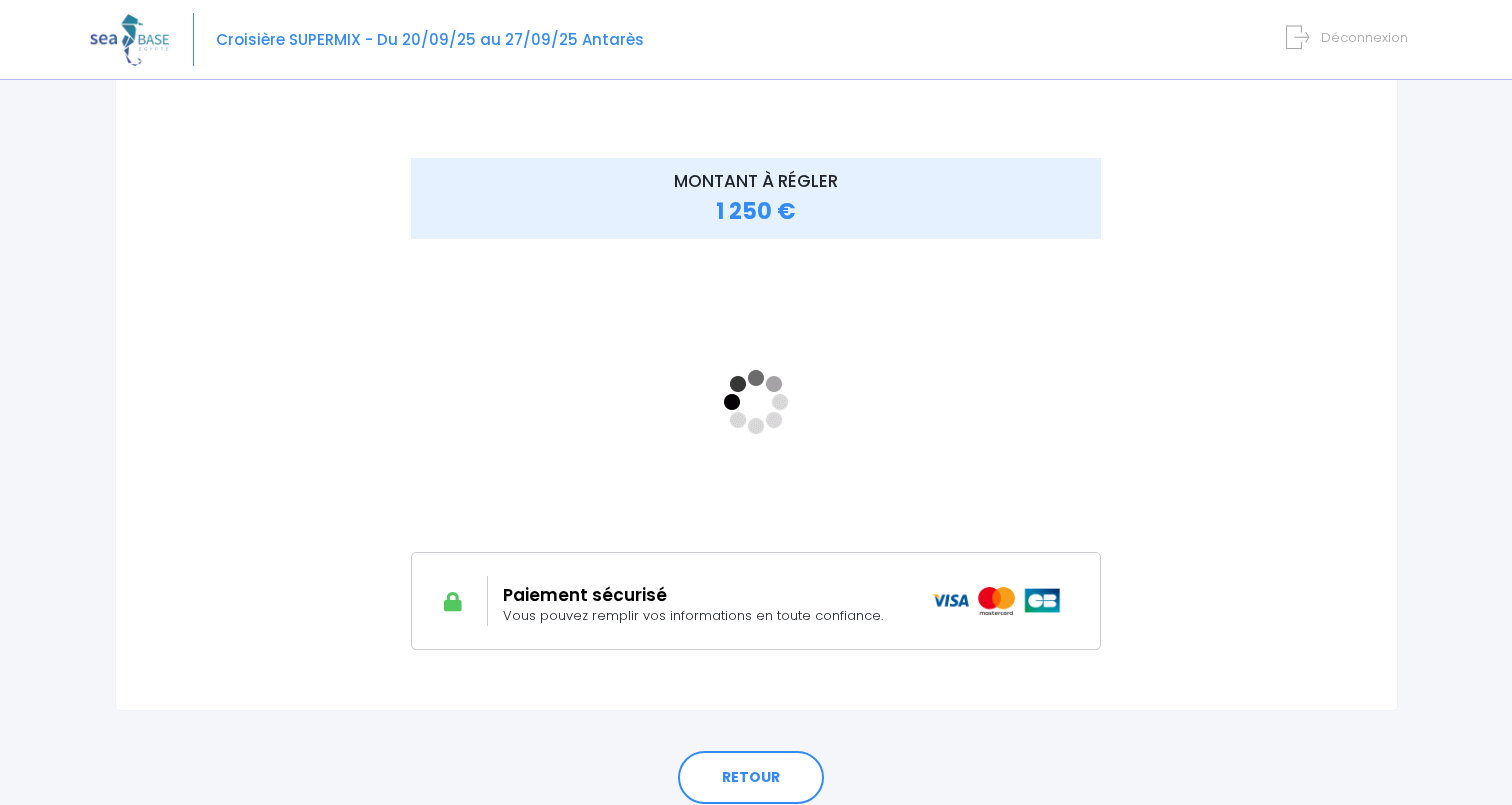 scroll, scrollTop: 207, scrollLeft: 0, axis: vertical 